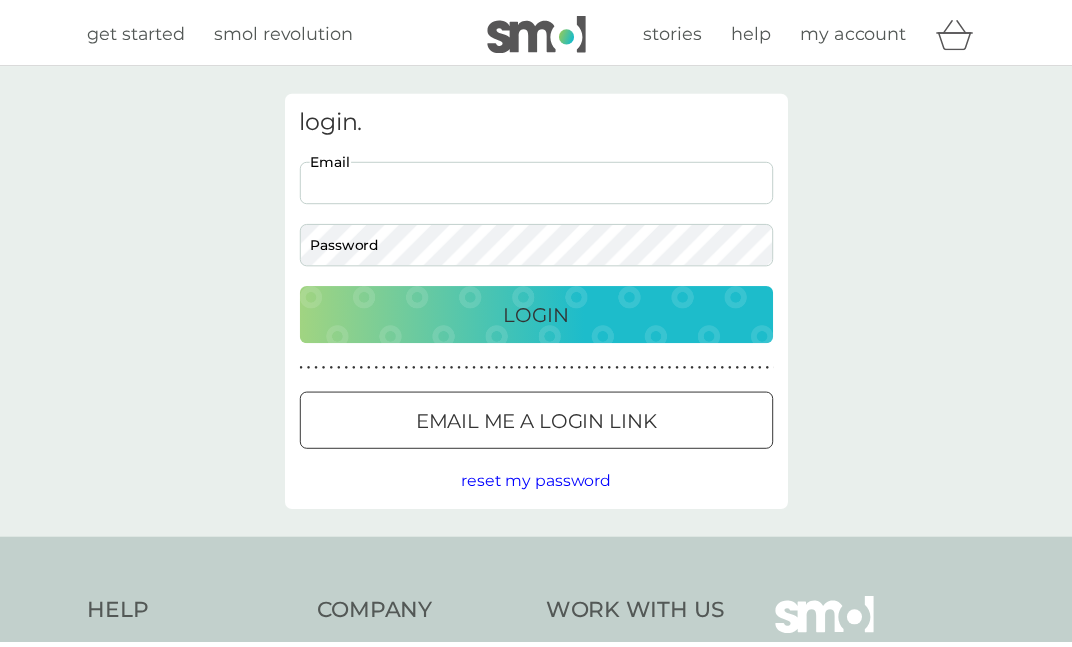 scroll, scrollTop: 0, scrollLeft: 0, axis: both 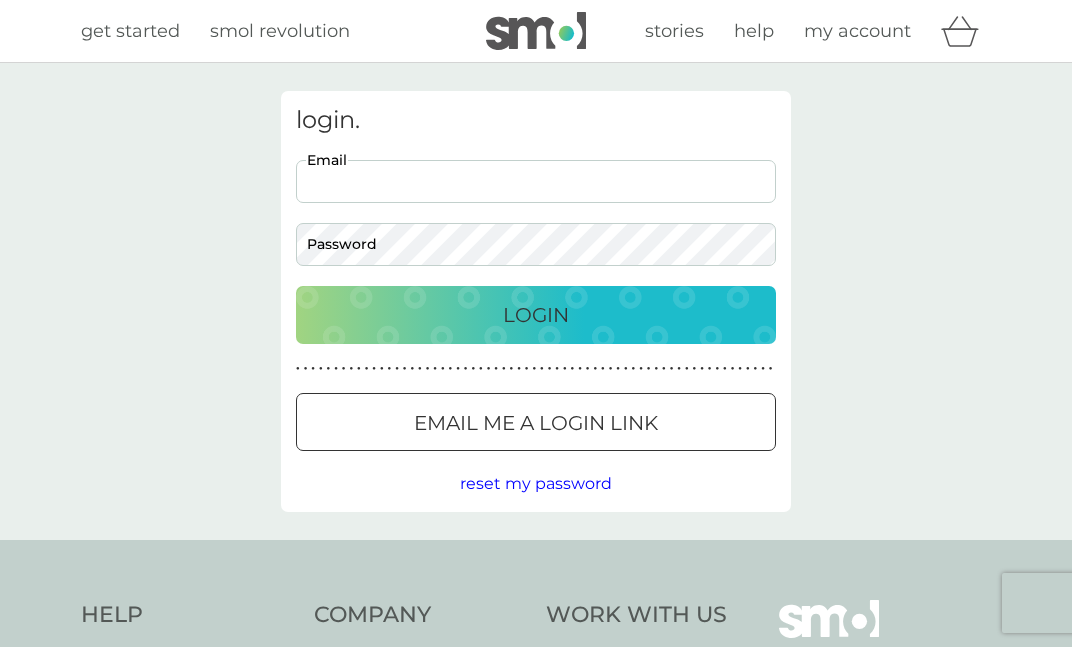 type on "[EMAIL_ADDRESS][DOMAIN_NAME]" 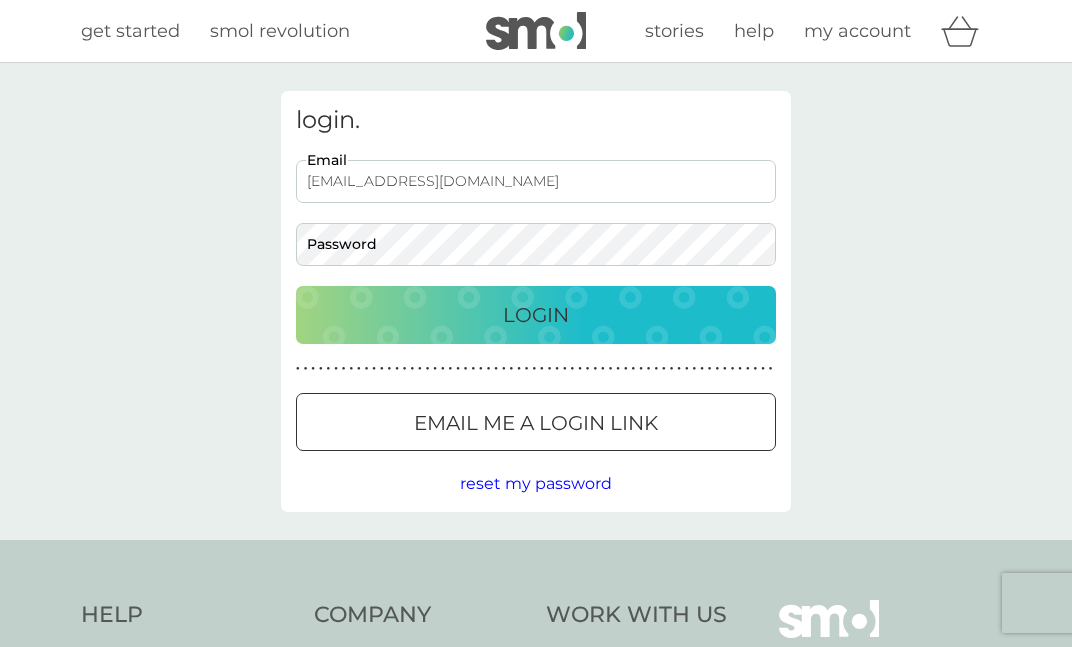 click on "Login" at bounding box center [536, 315] 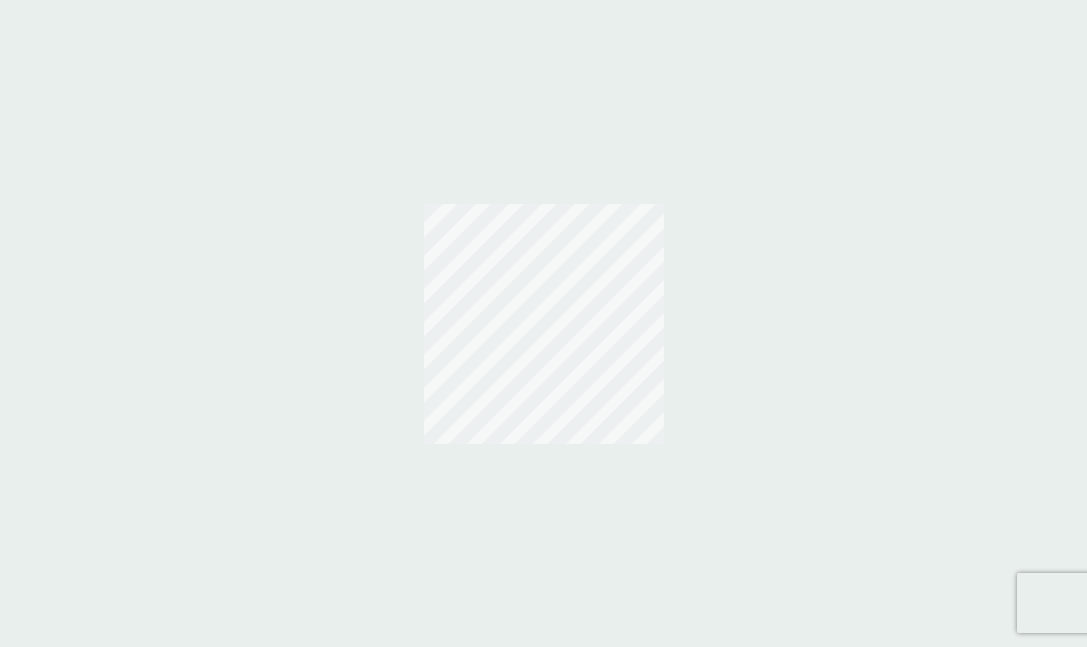 scroll, scrollTop: 0, scrollLeft: 0, axis: both 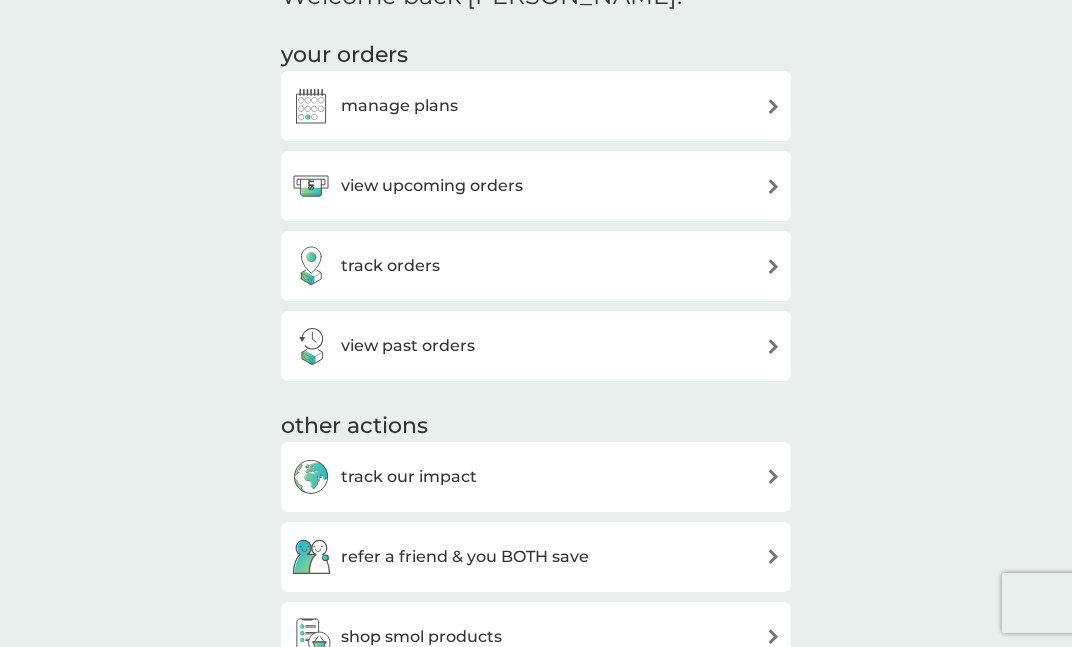 click at bounding box center [773, 186] 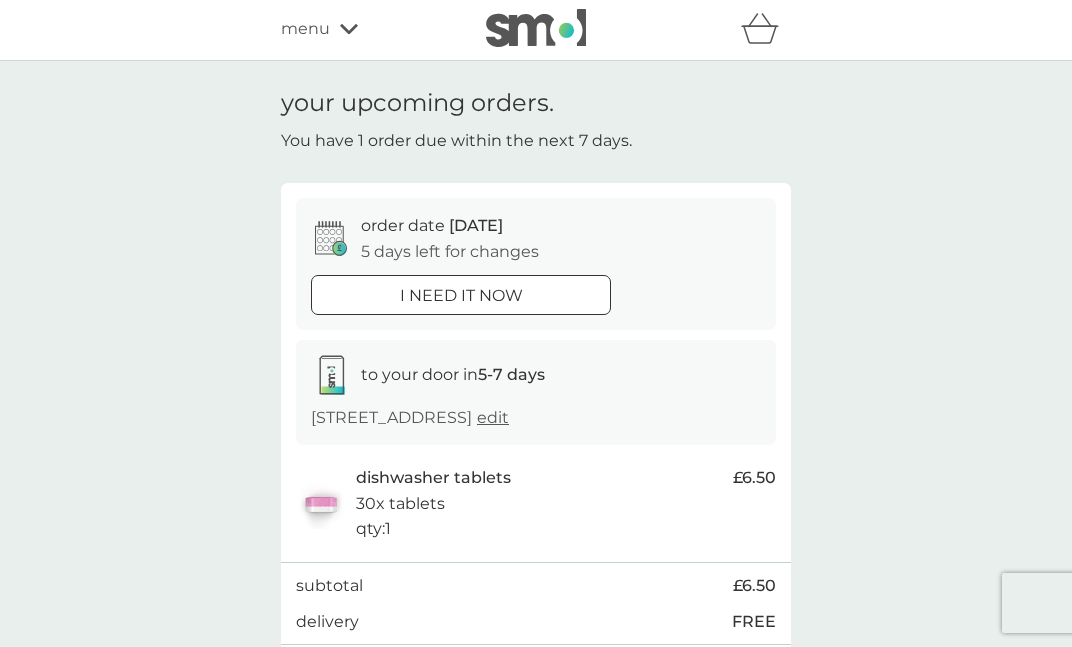 scroll, scrollTop: 0, scrollLeft: 0, axis: both 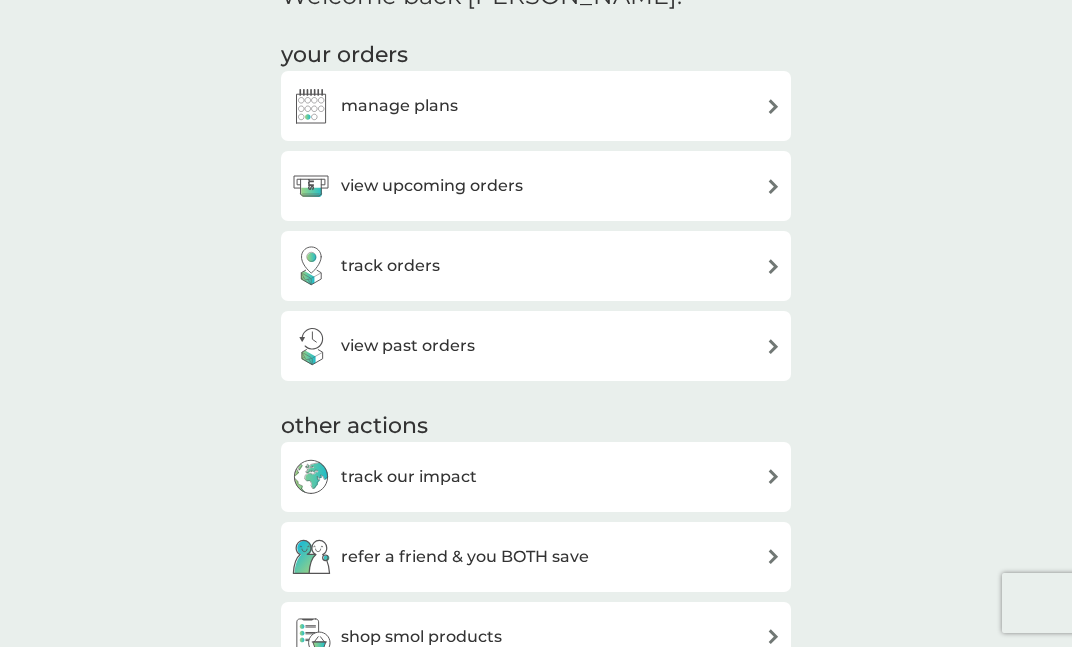 click at bounding box center (773, 106) 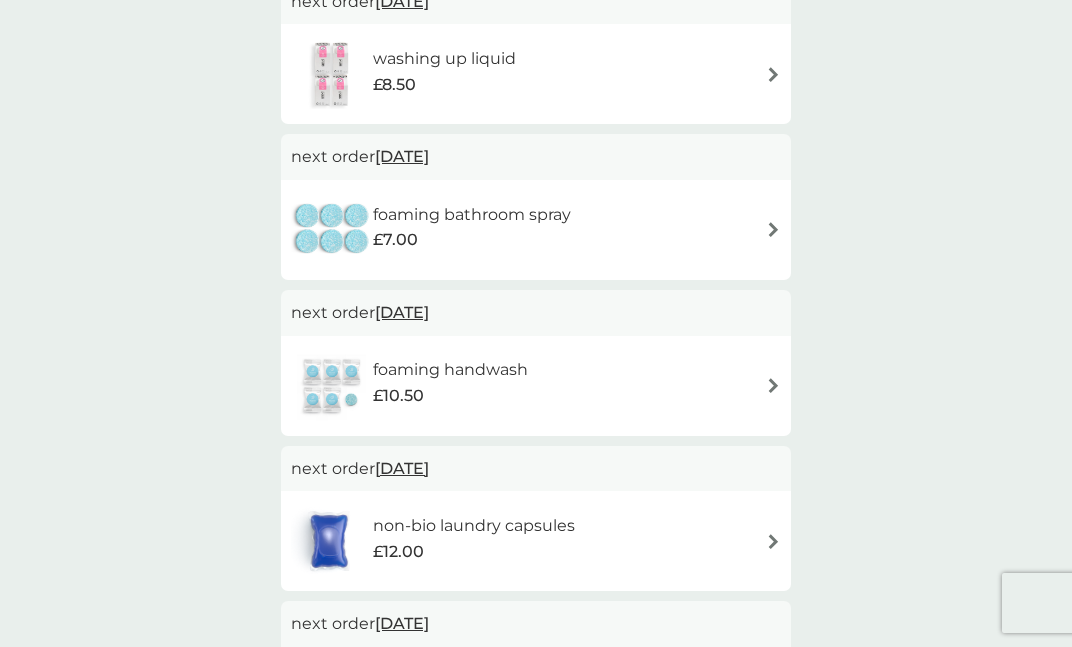 scroll, scrollTop: 0, scrollLeft: 0, axis: both 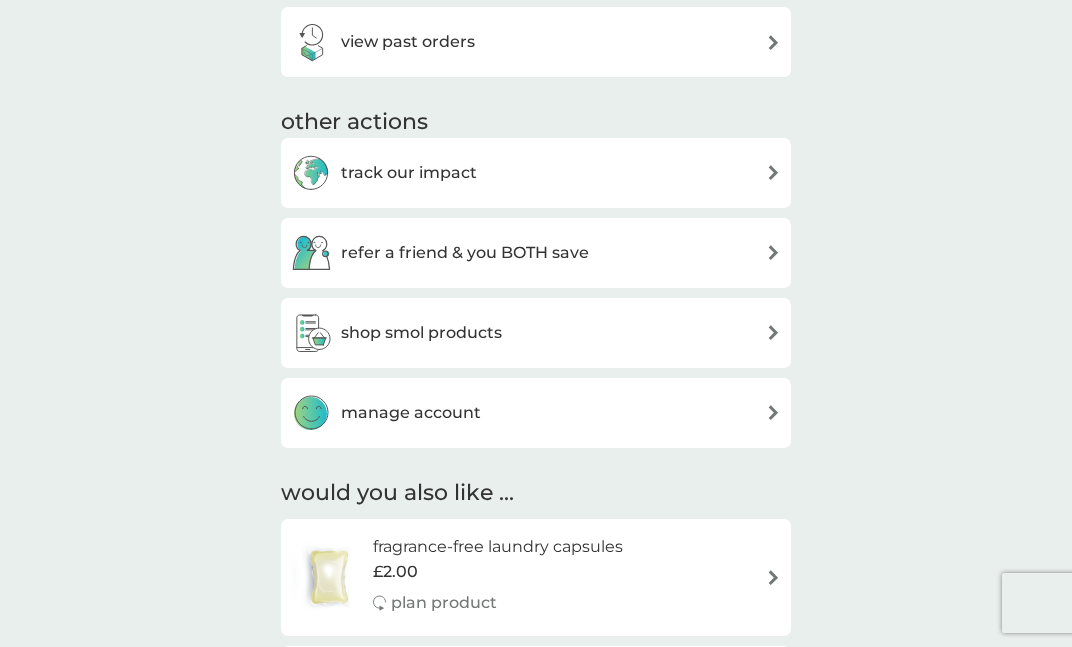 click at bounding box center [773, 332] 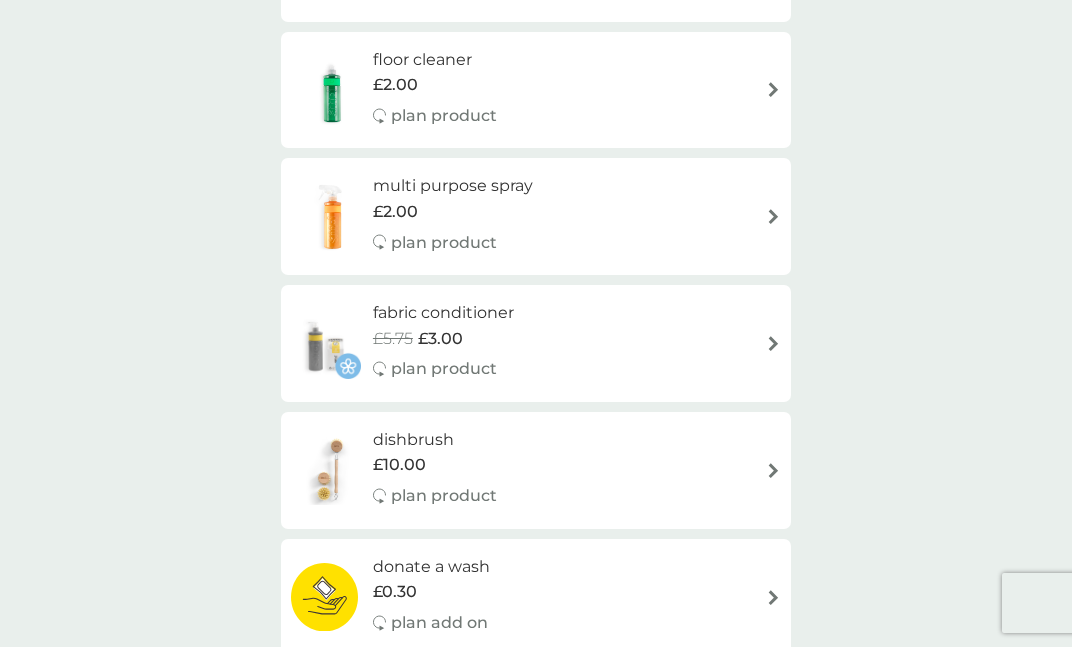 scroll, scrollTop: 597, scrollLeft: 0, axis: vertical 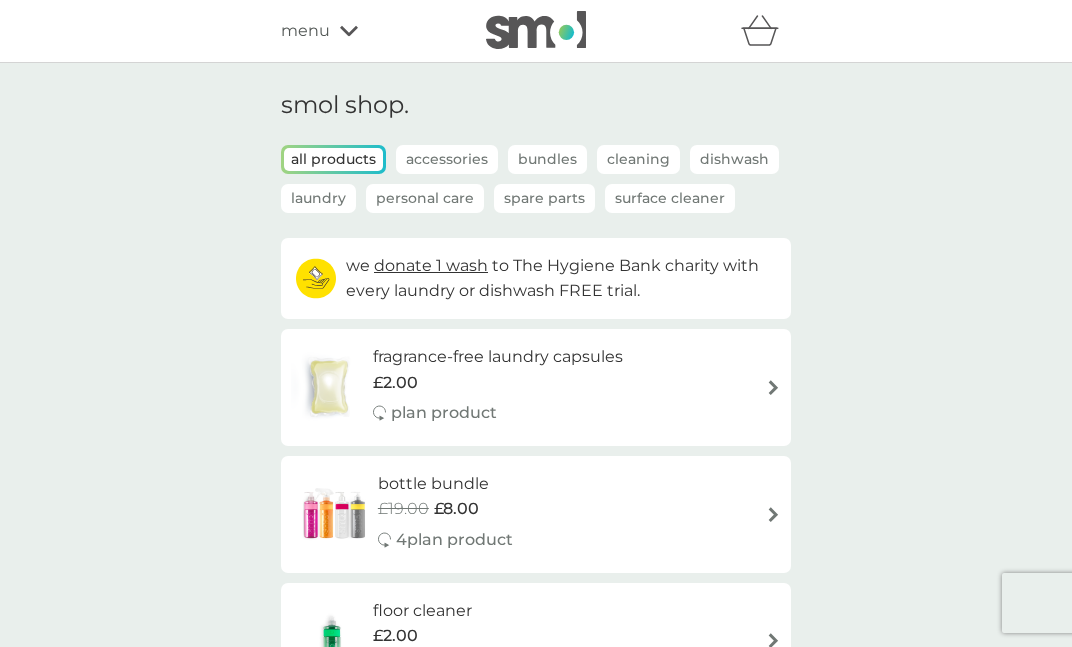 click 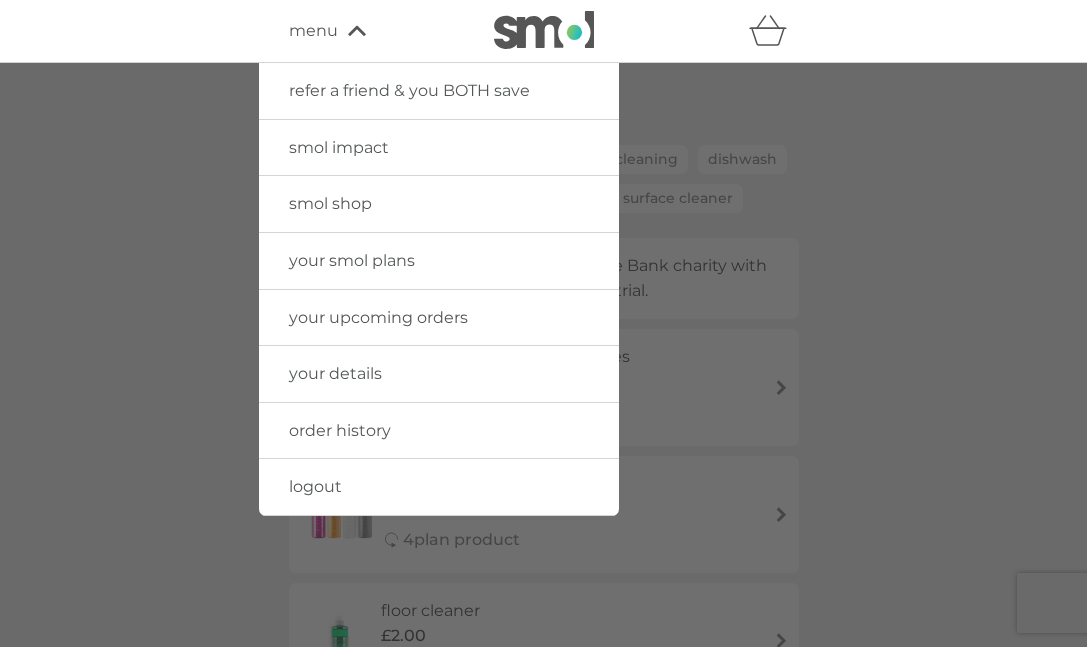 click on "your smol plans" at bounding box center (352, 260) 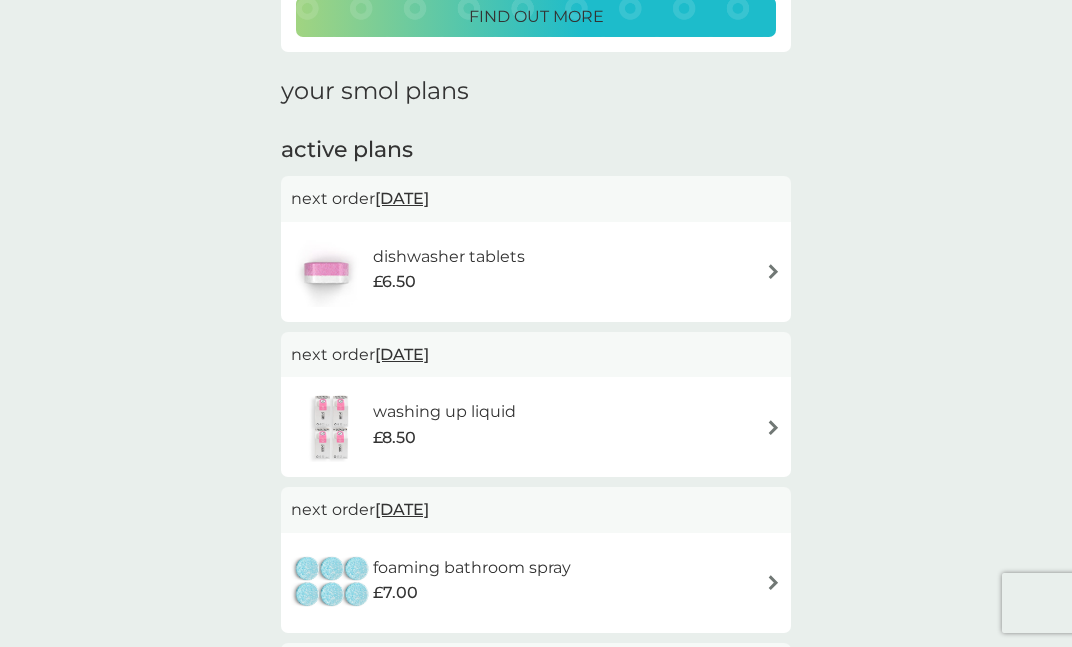 scroll, scrollTop: 249, scrollLeft: 0, axis: vertical 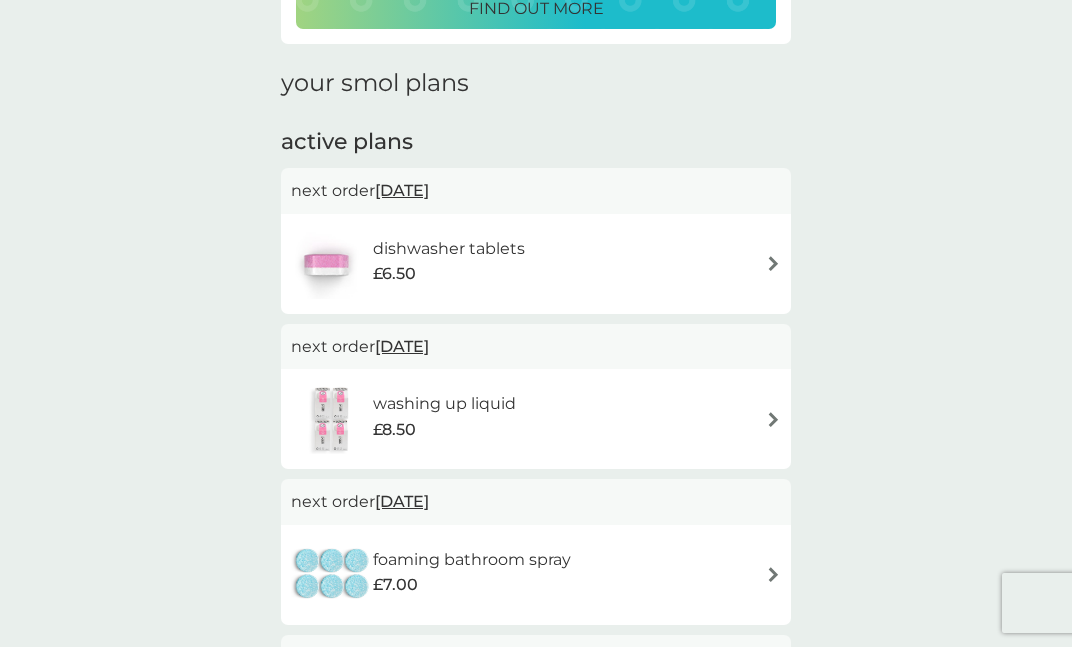click at bounding box center [773, 263] 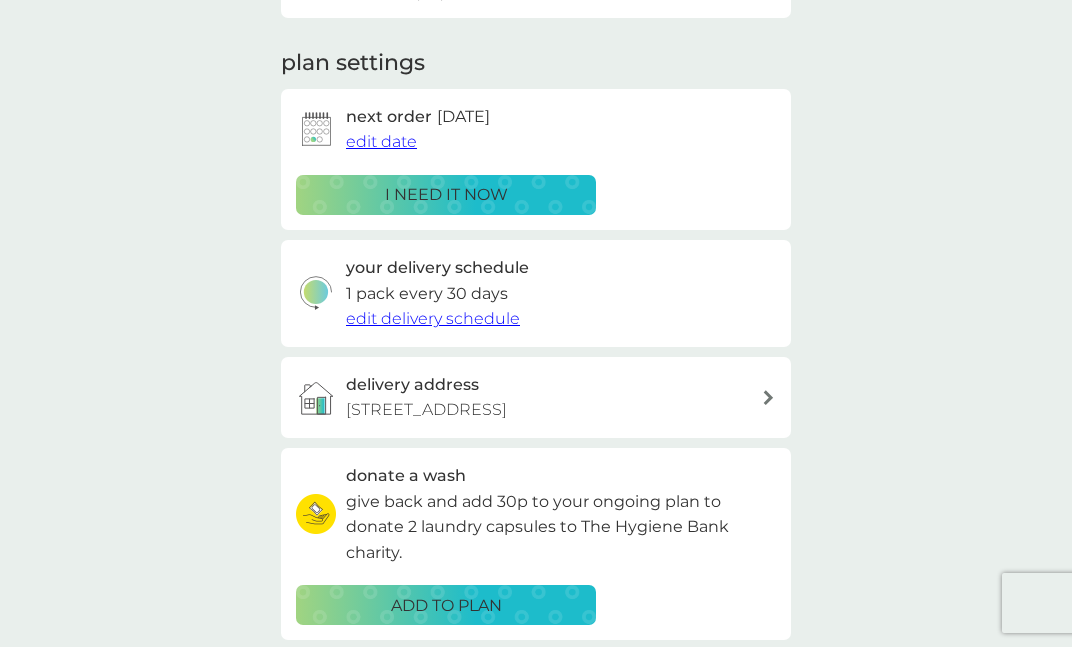 scroll, scrollTop: 0, scrollLeft: 0, axis: both 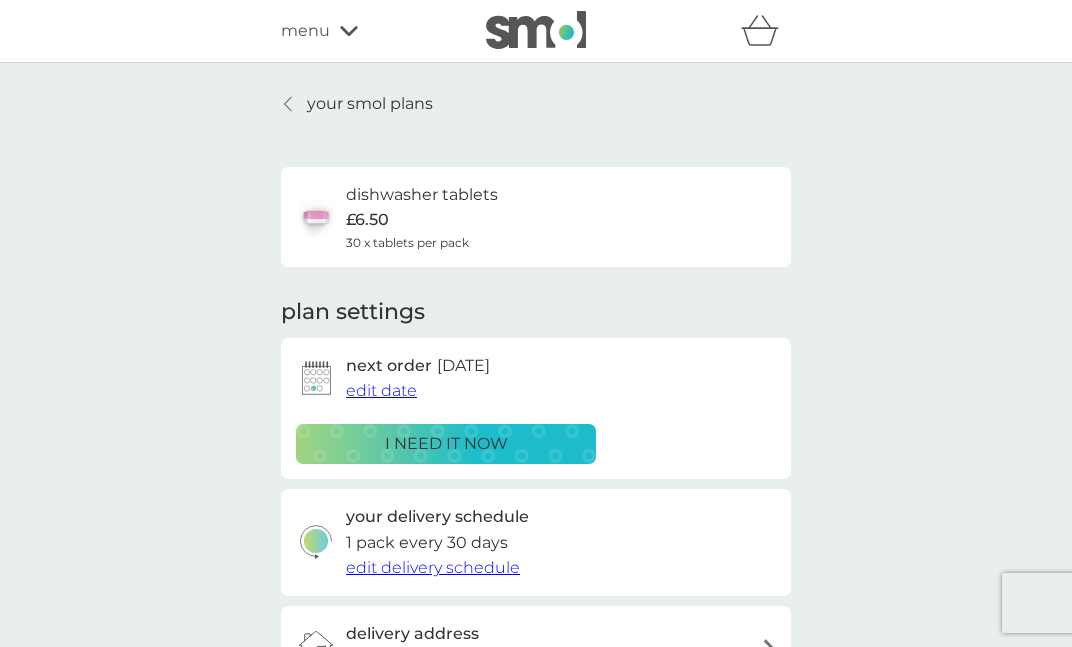 click on "i need it now" at bounding box center (446, 444) 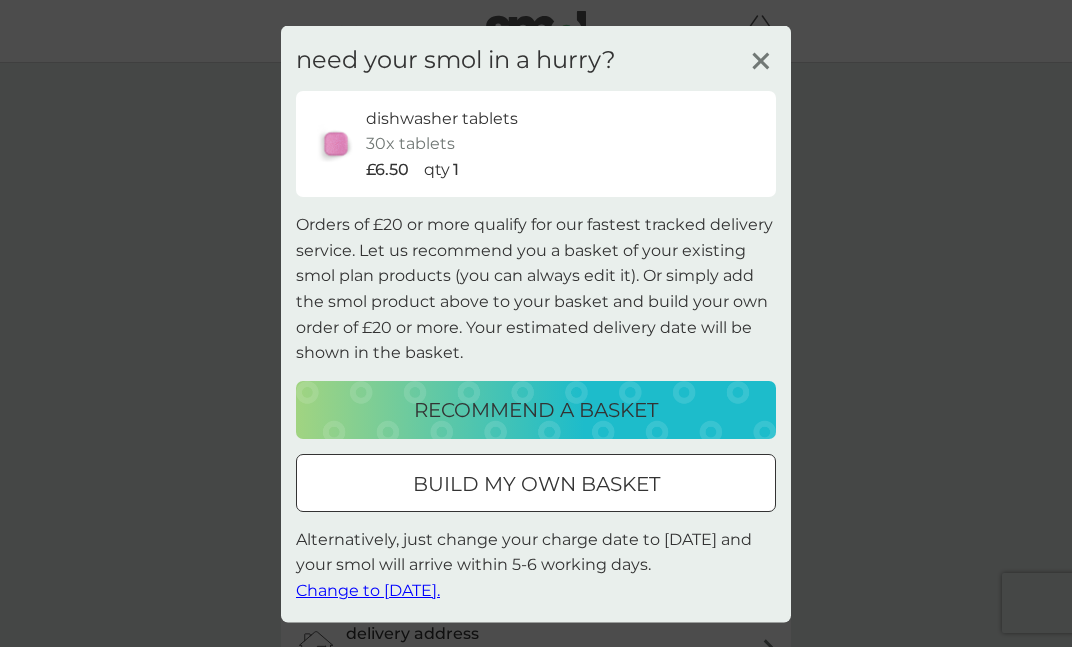 click on "build my own basket" at bounding box center [536, 483] 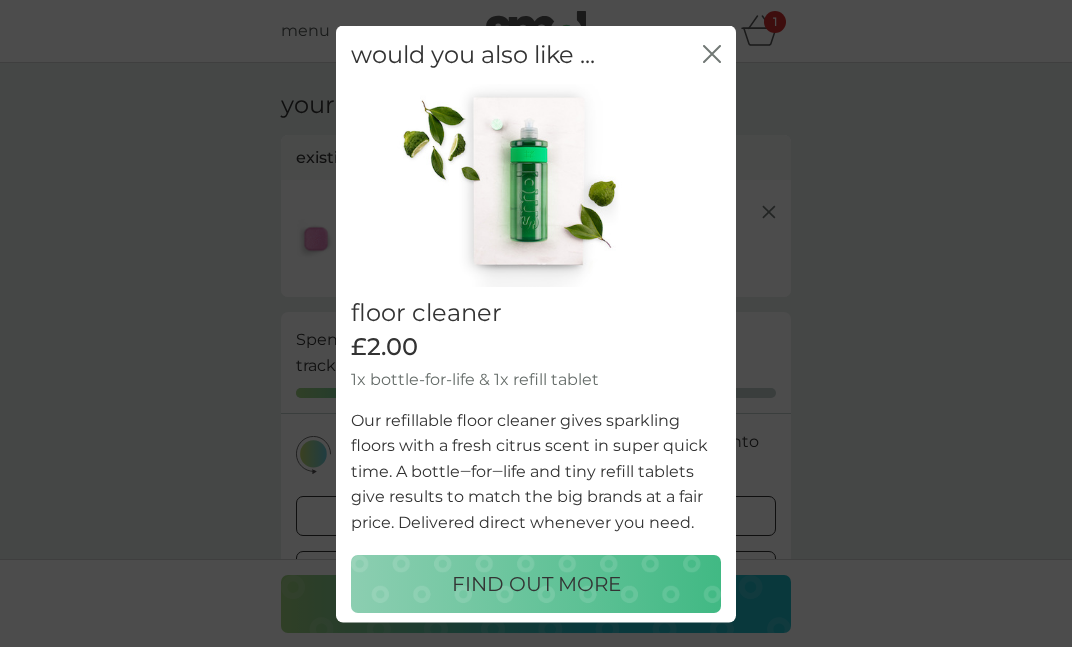click on "close" 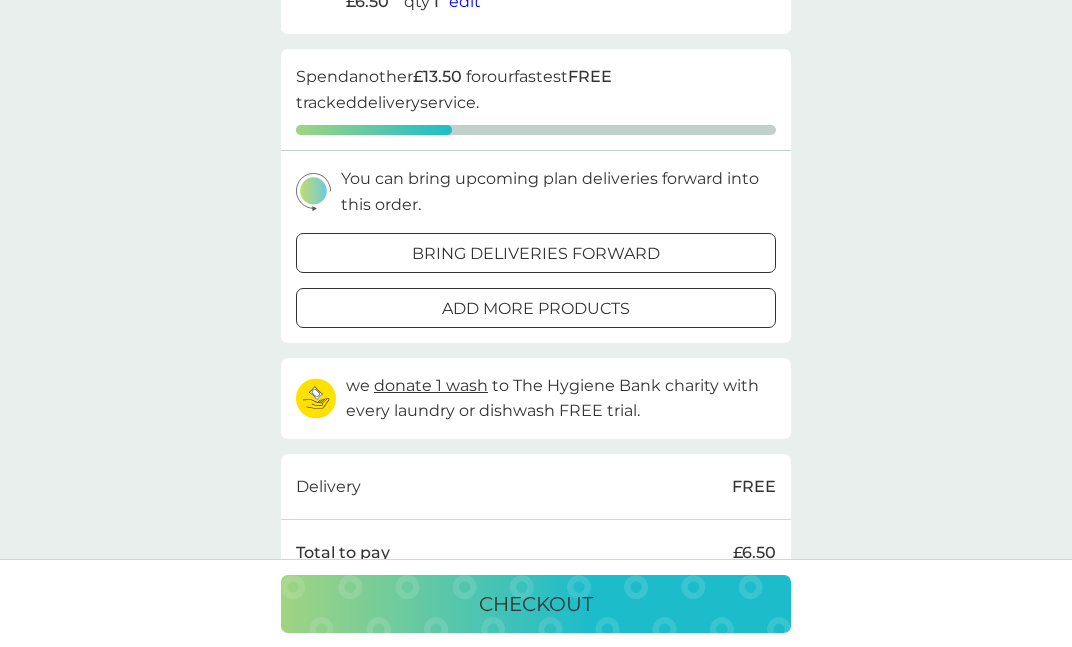 scroll, scrollTop: 272, scrollLeft: 0, axis: vertical 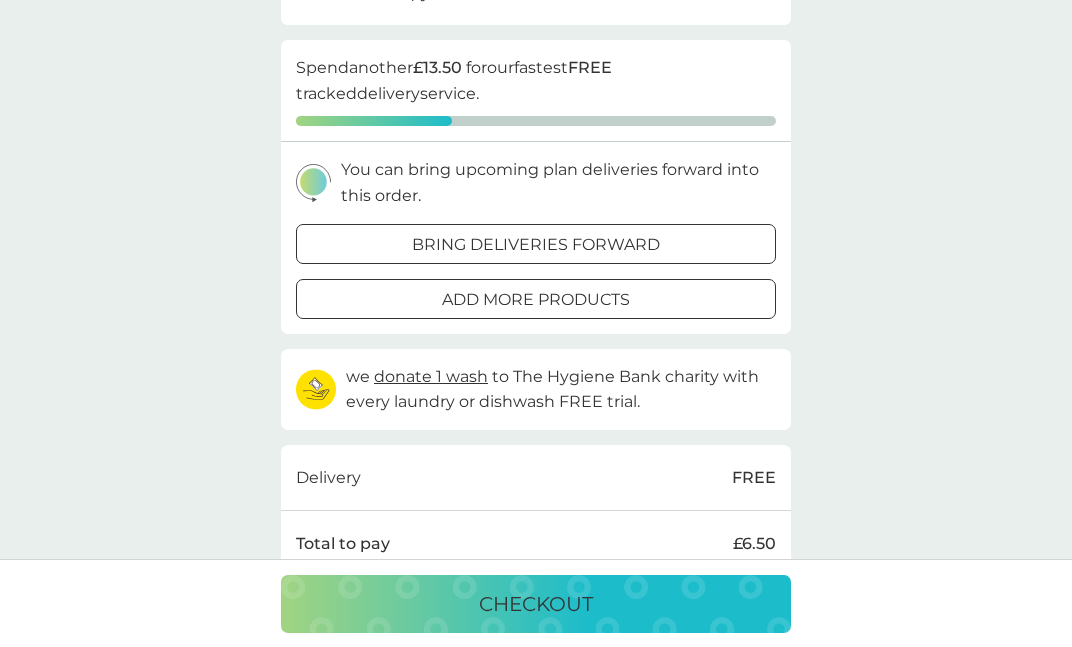 click on "bring deliveries forward" at bounding box center (536, 245) 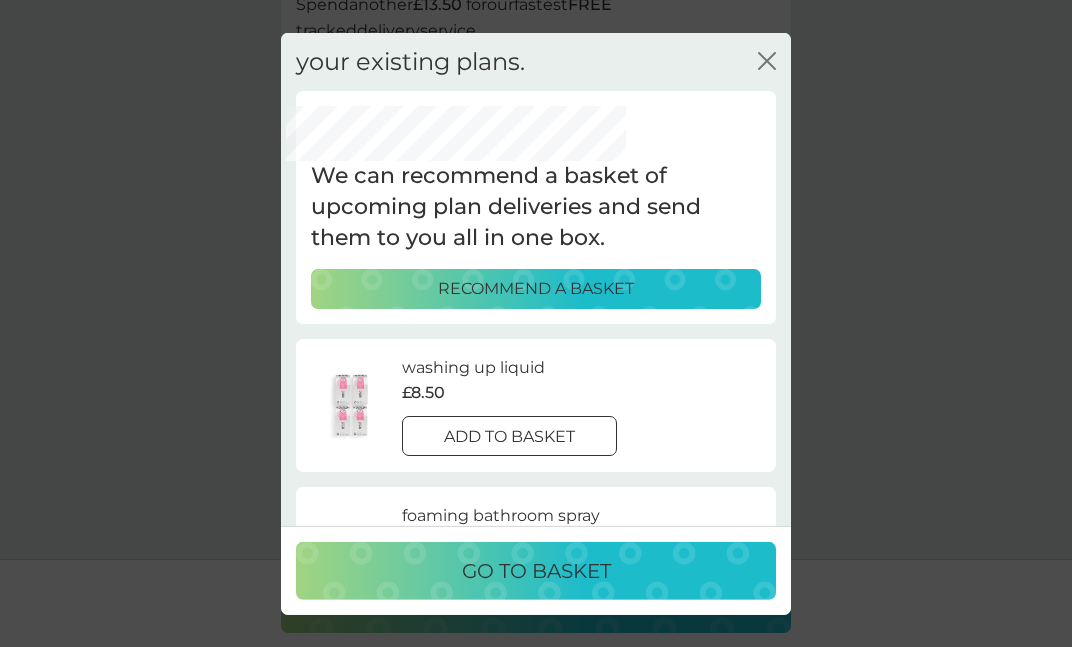 scroll, scrollTop: 340, scrollLeft: 0, axis: vertical 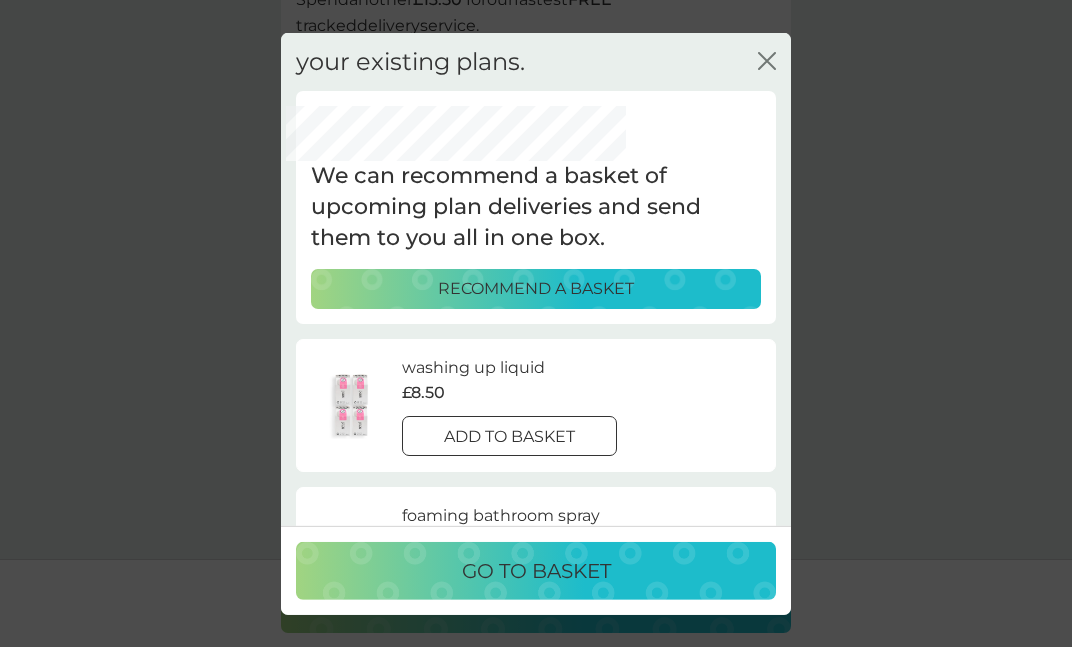 click on "washing up liquid £8.50 add to basket" at bounding box center (536, 405) 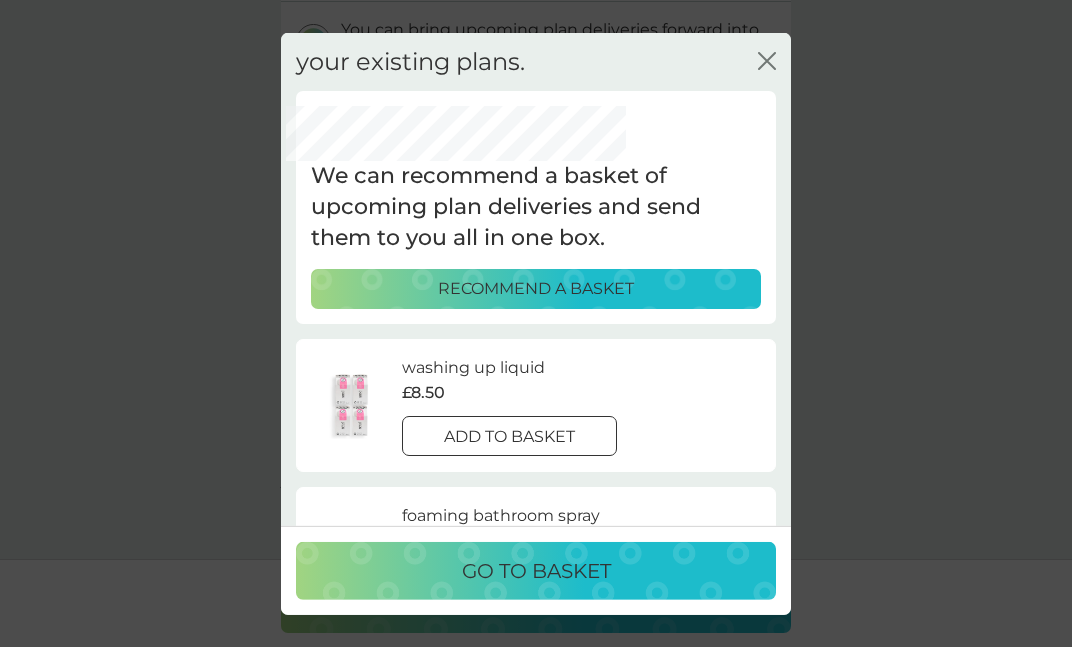scroll, scrollTop: 416, scrollLeft: 0, axis: vertical 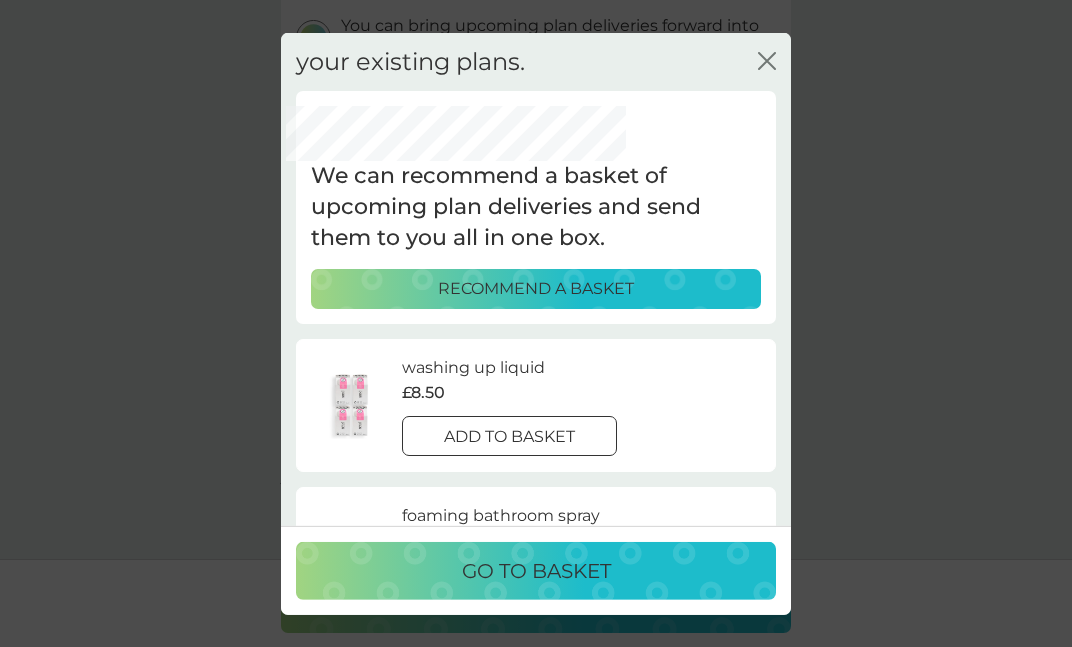 click on "washing up liquid £8.50 add to basket" at bounding box center (581, 405) 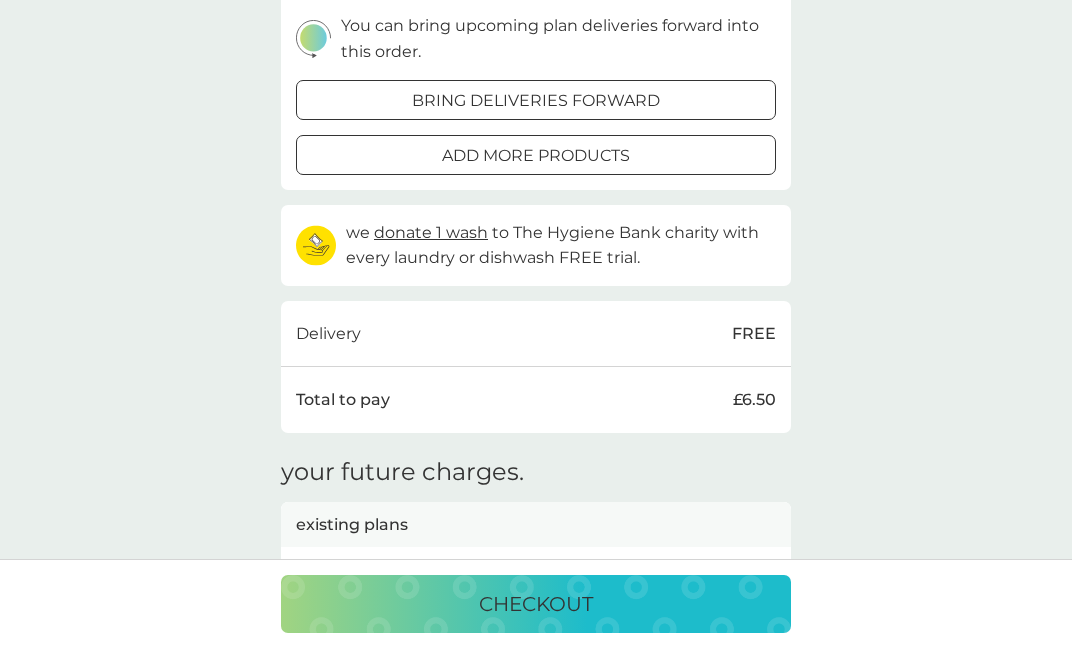 click on "add more products" at bounding box center [536, 156] 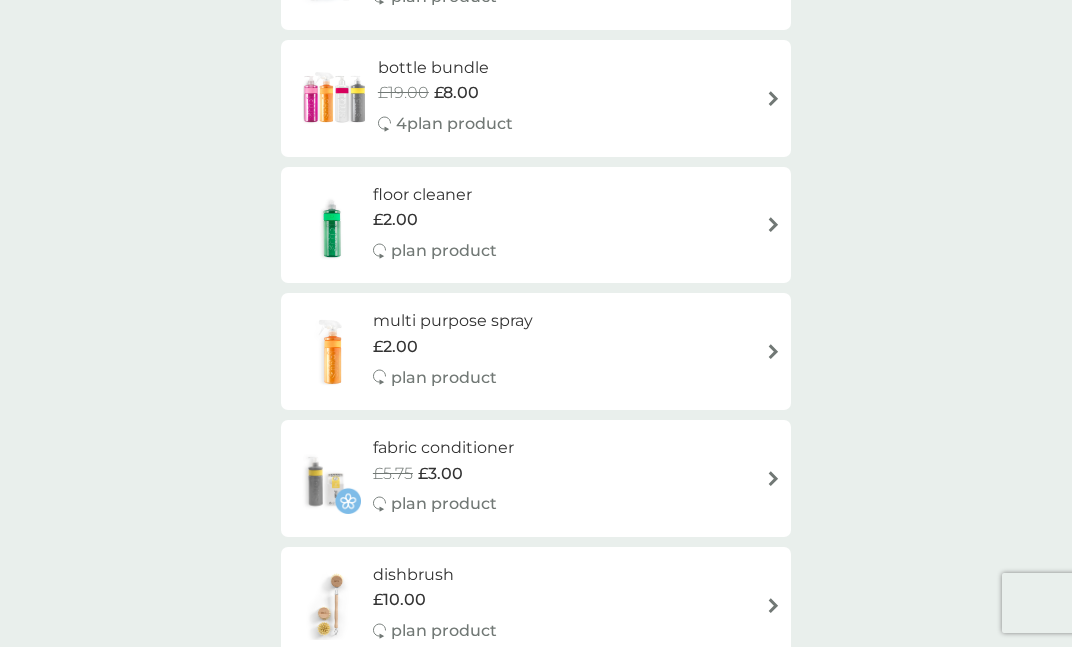 scroll, scrollTop: 0, scrollLeft: 0, axis: both 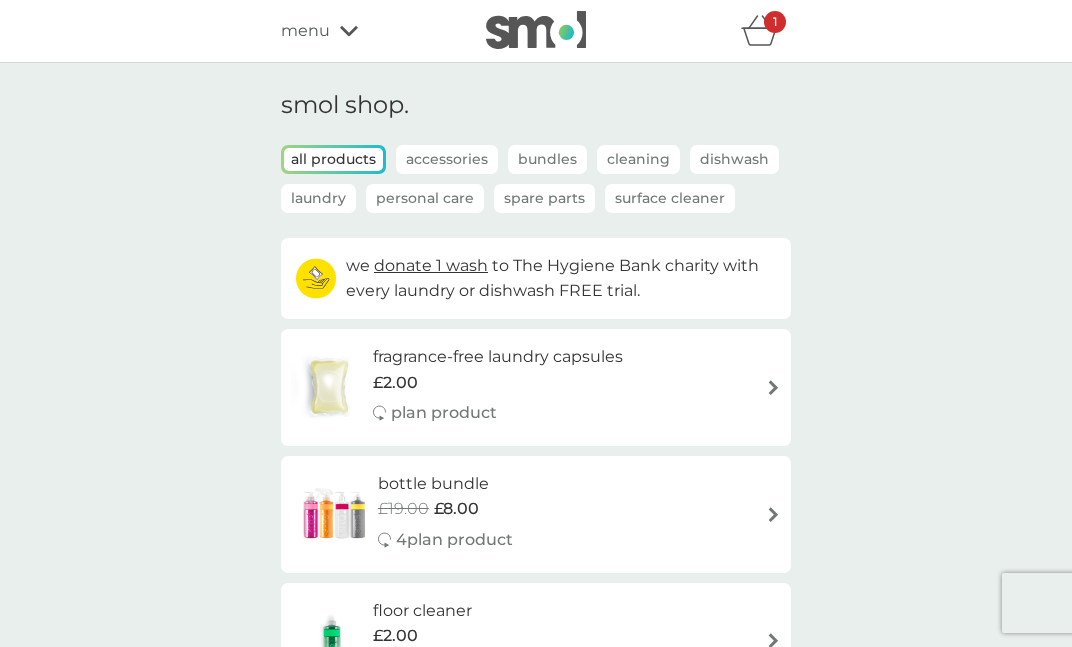 click on "menu" at bounding box center [366, 31] 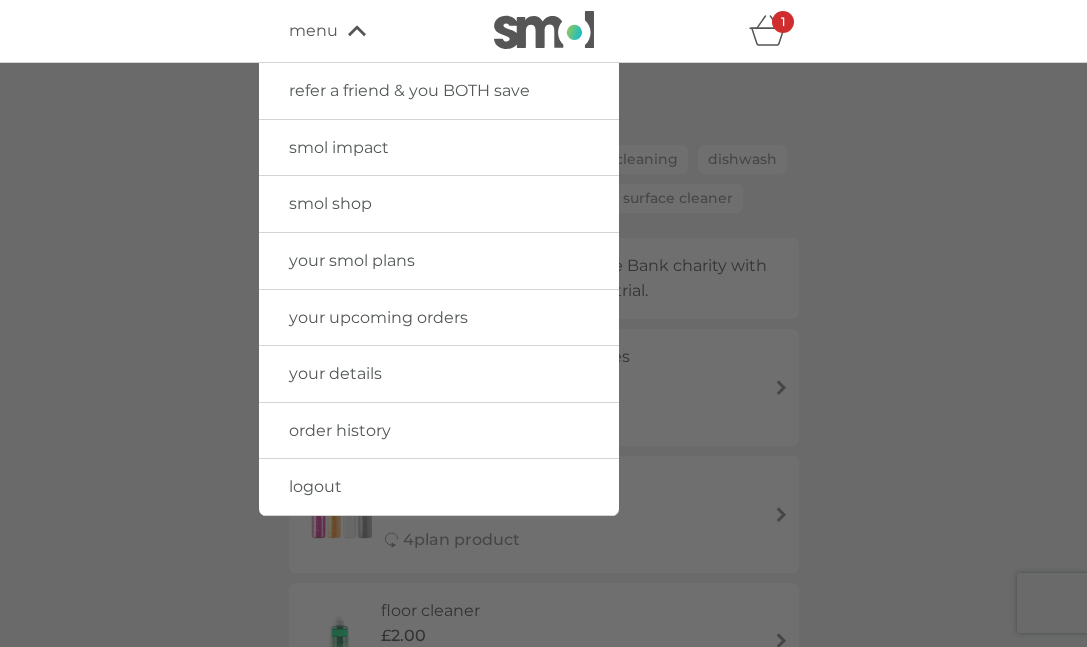 click on "your smol plans" at bounding box center (352, 260) 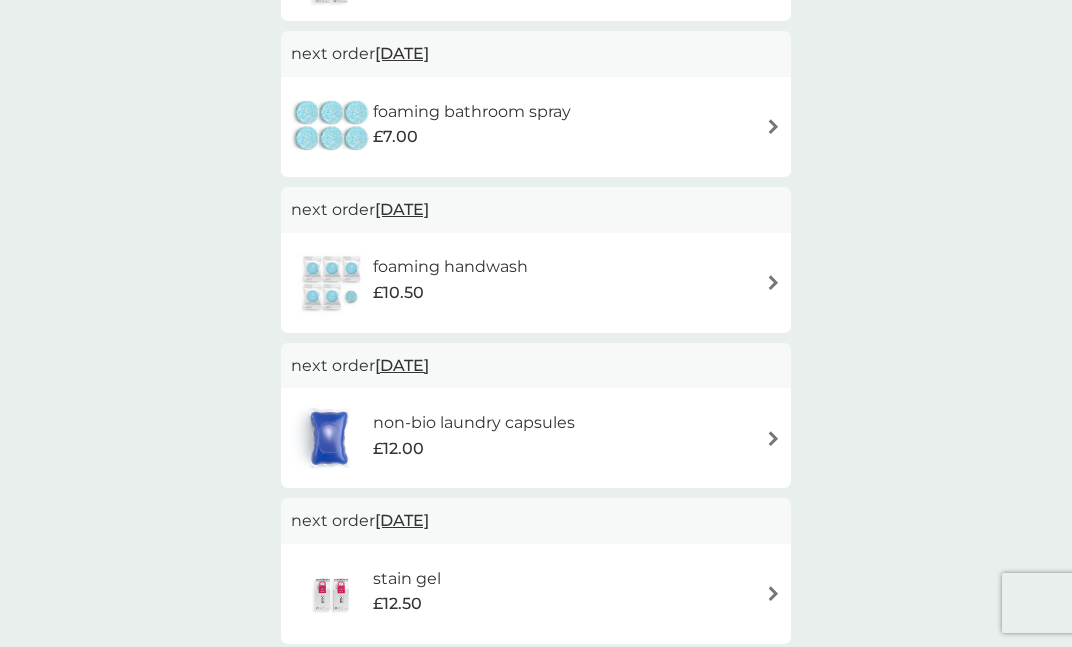 scroll, scrollTop: 715, scrollLeft: 0, axis: vertical 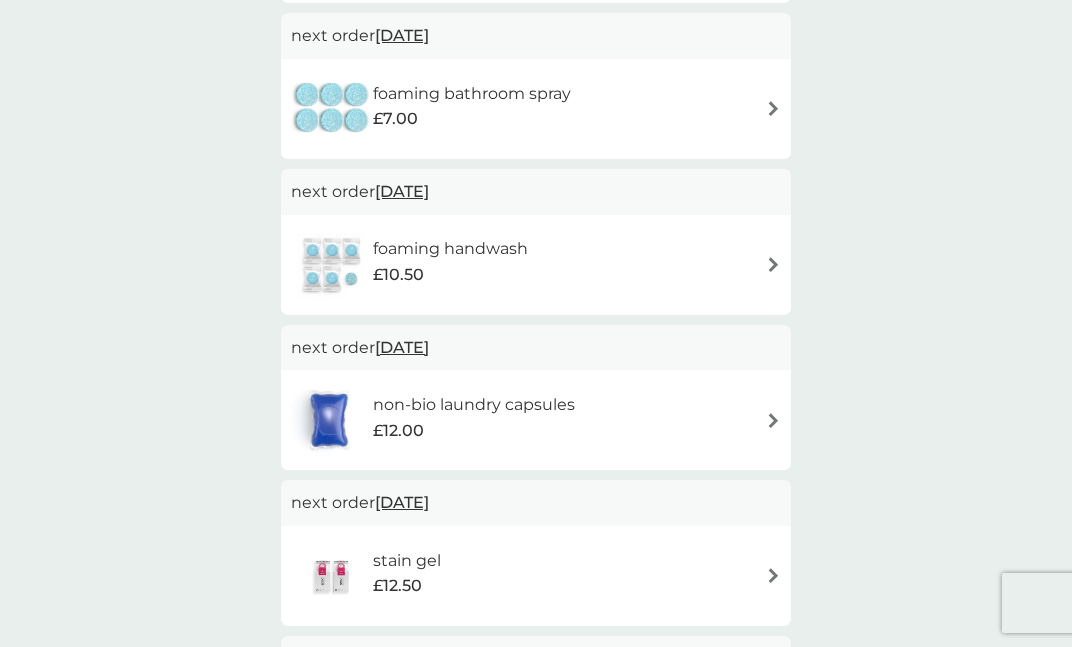 click at bounding box center (773, 575) 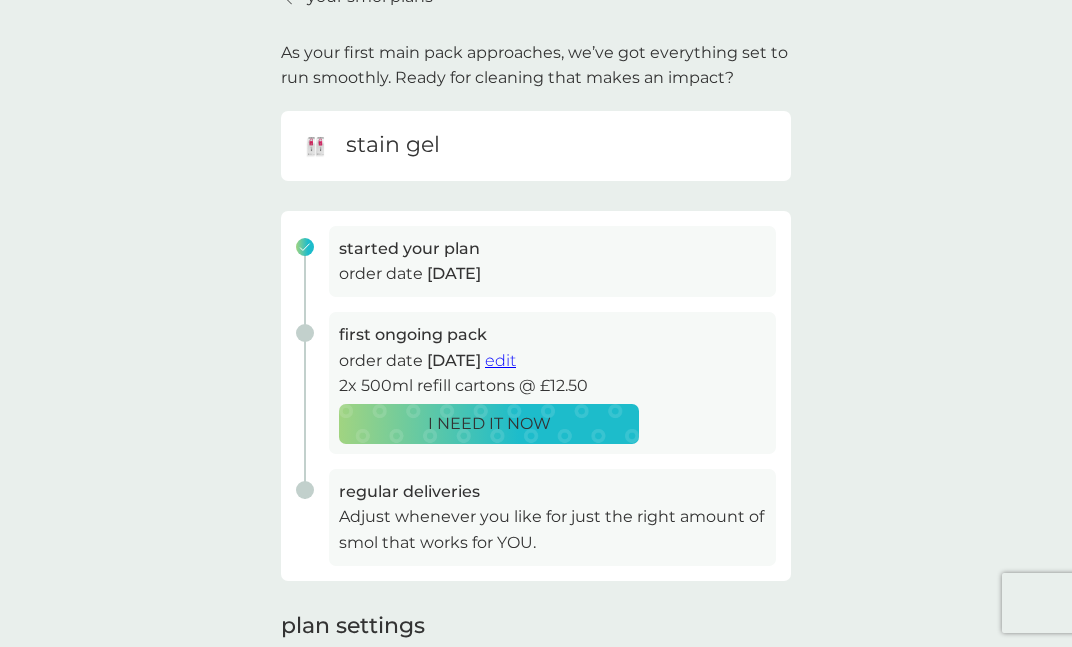scroll, scrollTop: 109, scrollLeft: 0, axis: vertical 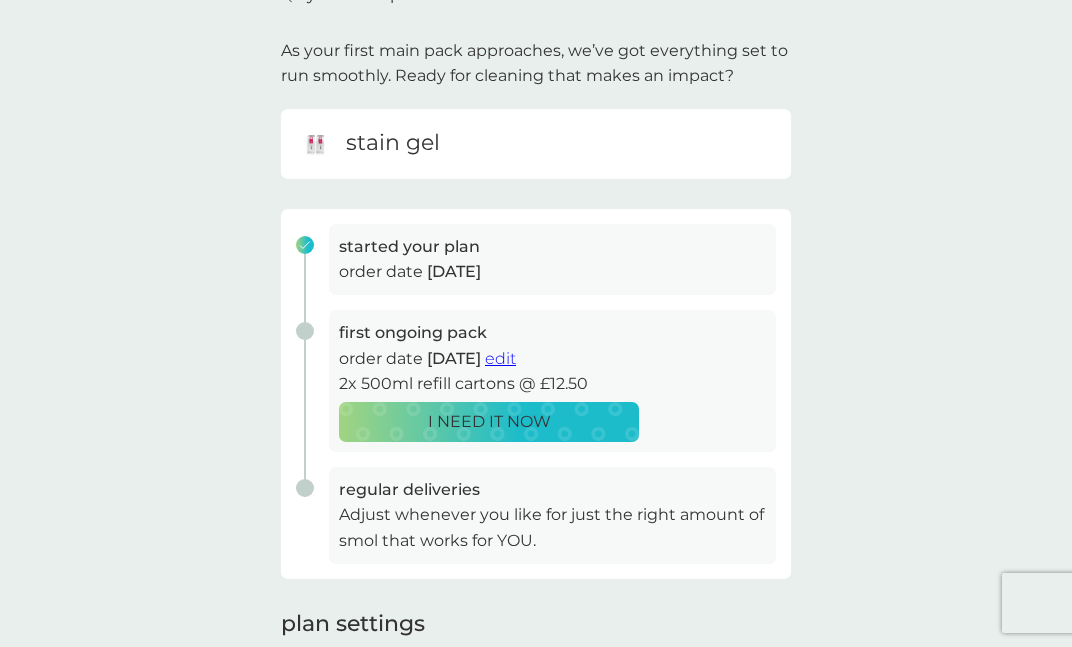 click on "I NEED IT NOW" at bounding box center [489, 422] 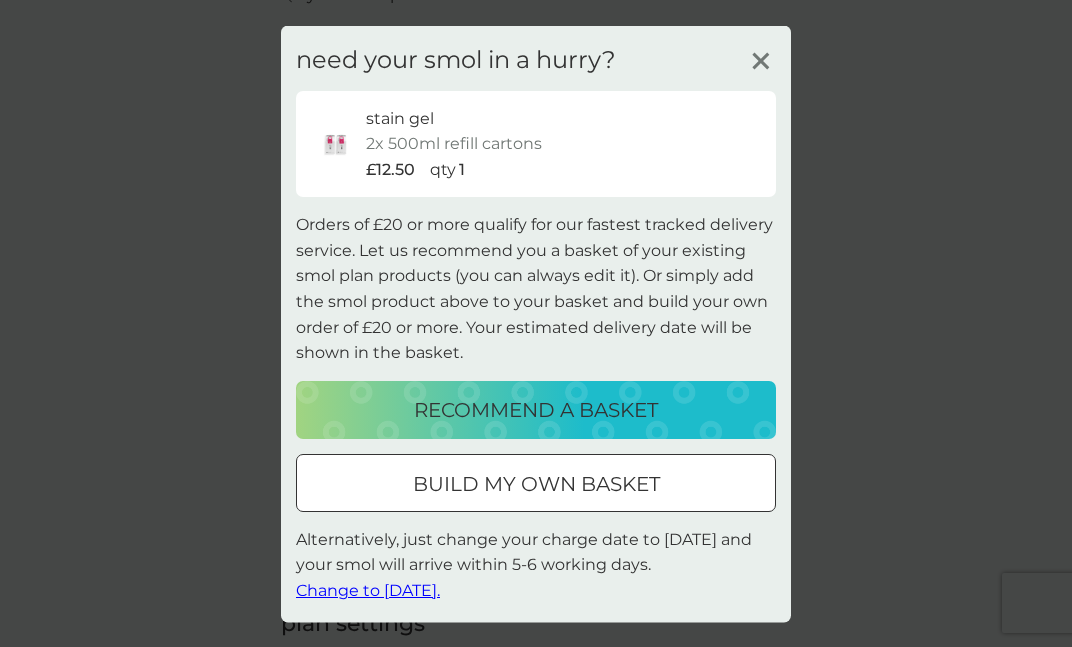 click 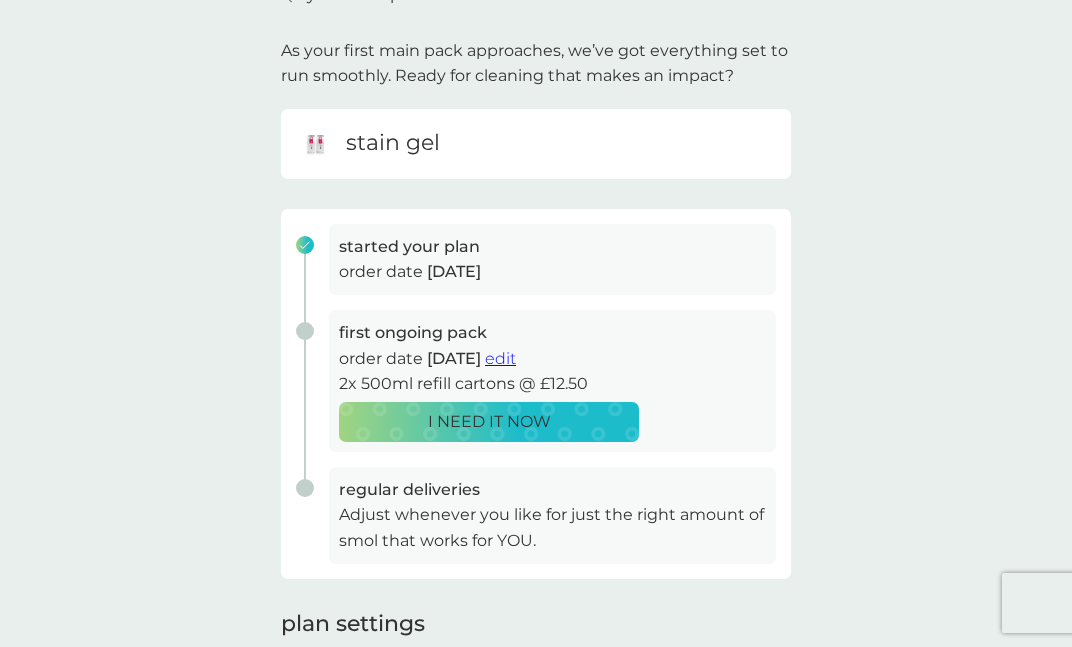 scroll, scrollTop: 0, scrollLeft: 0, axis: both 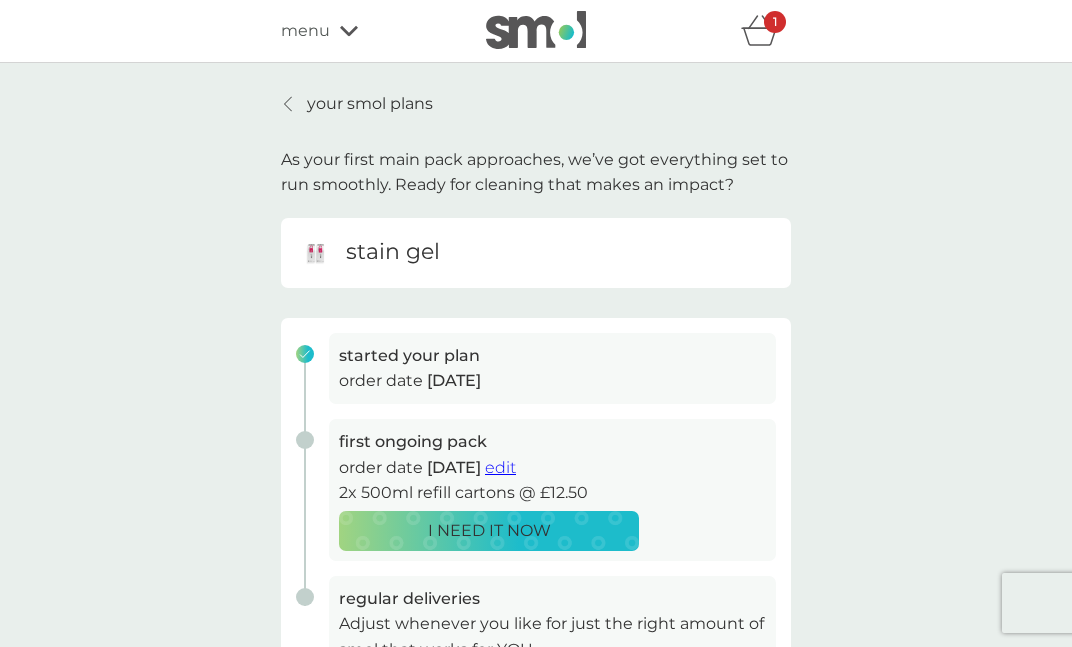 click 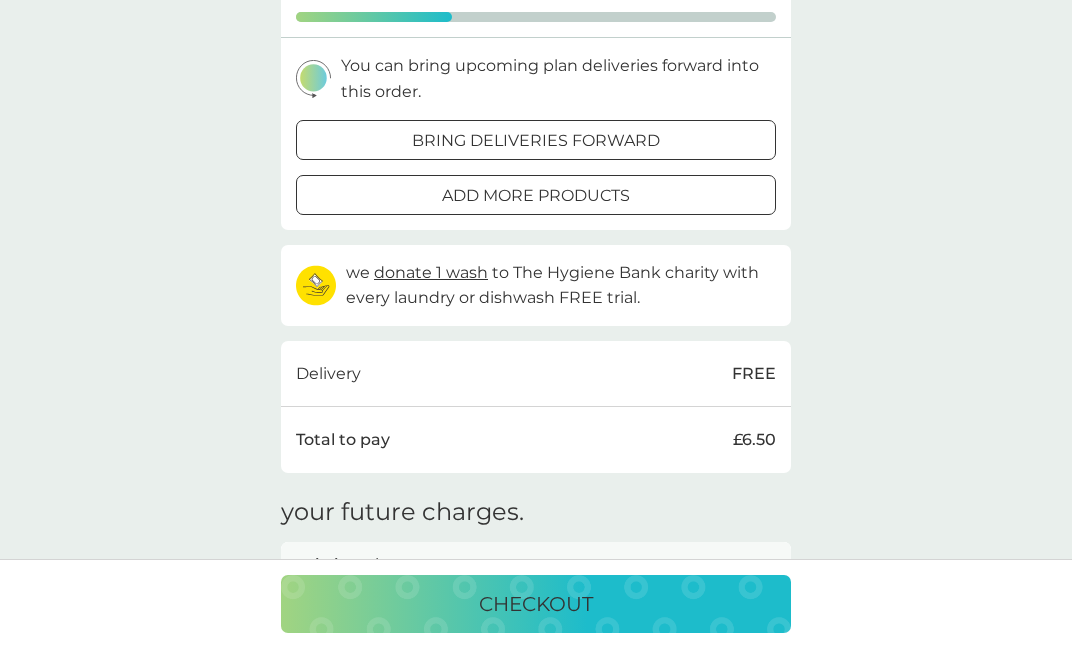 scroll, scrollTop: 388, scrollLeft: 0, axis: vertical 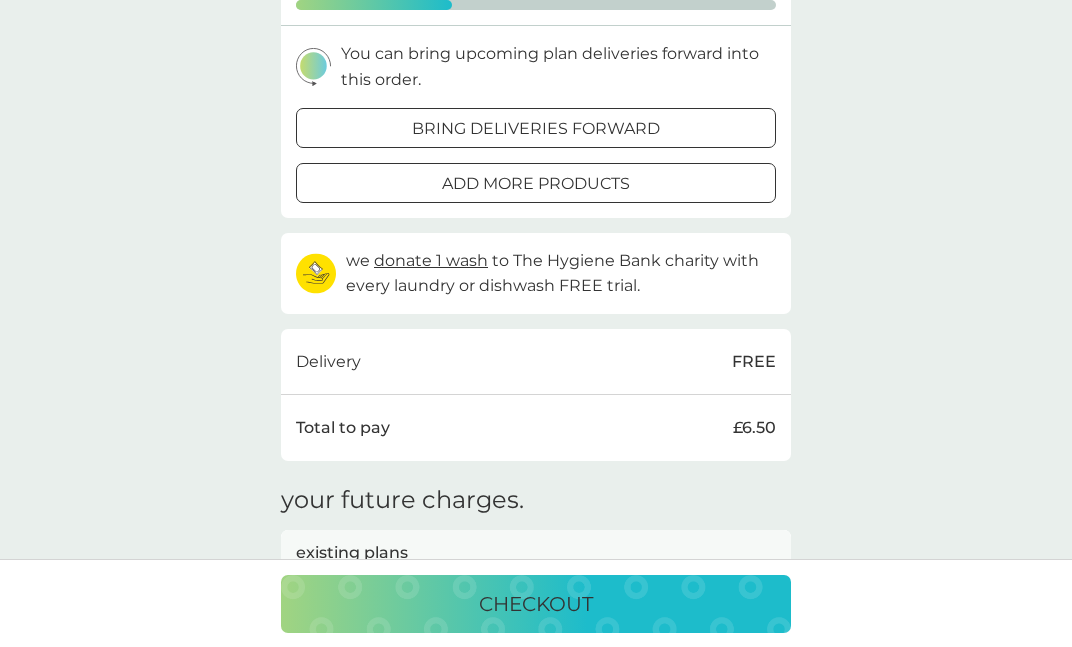 click on "bring deliveries forward" at bounding box center (536, 129) 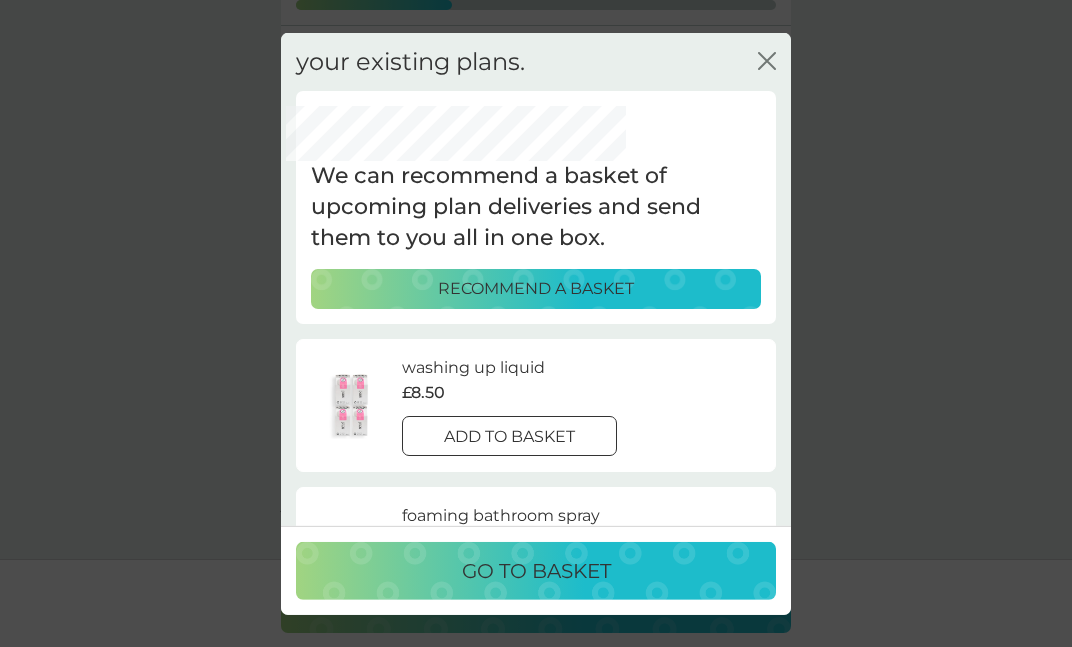 click on "RECOMMEND A BASKET" at bounding box center (536, 289) 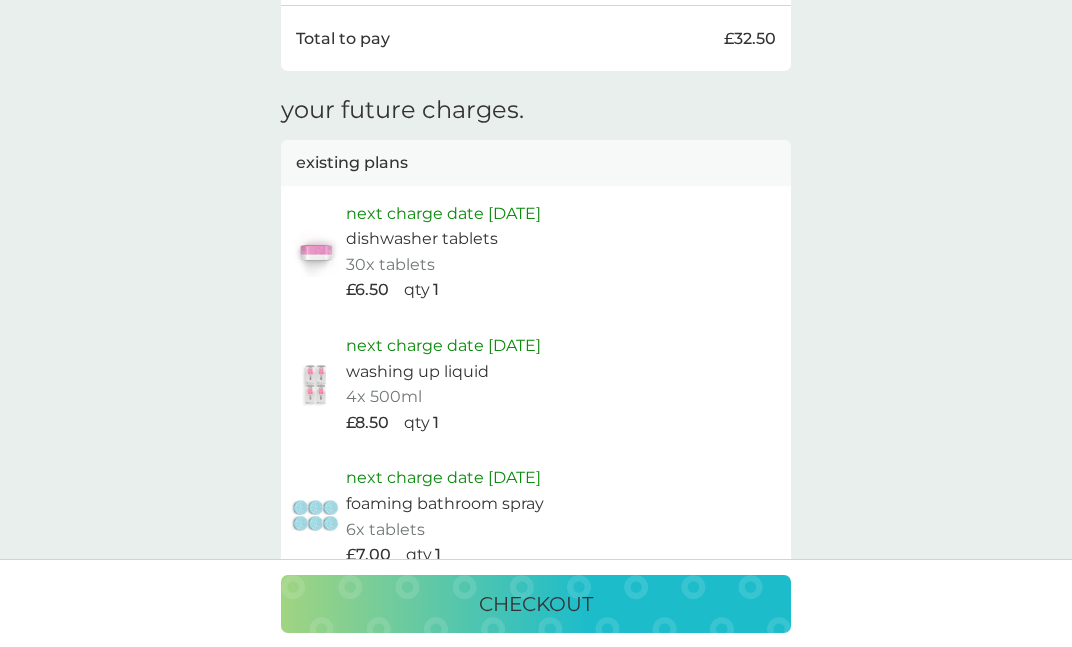 scroll, scrollTop: 0, scrollLeft: 0, axis: both 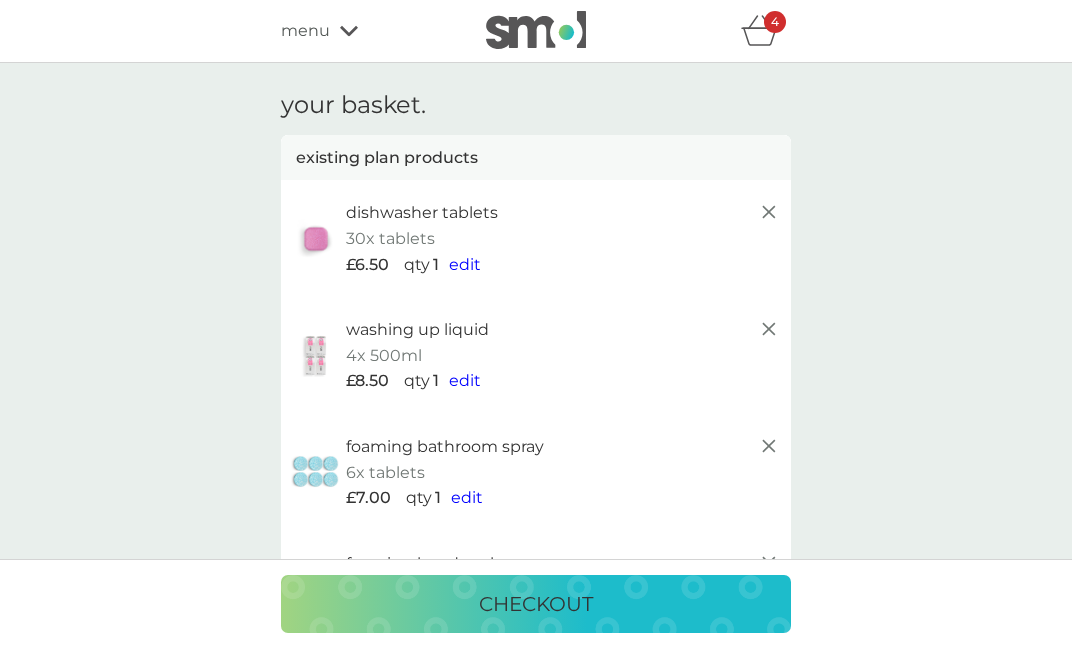 click 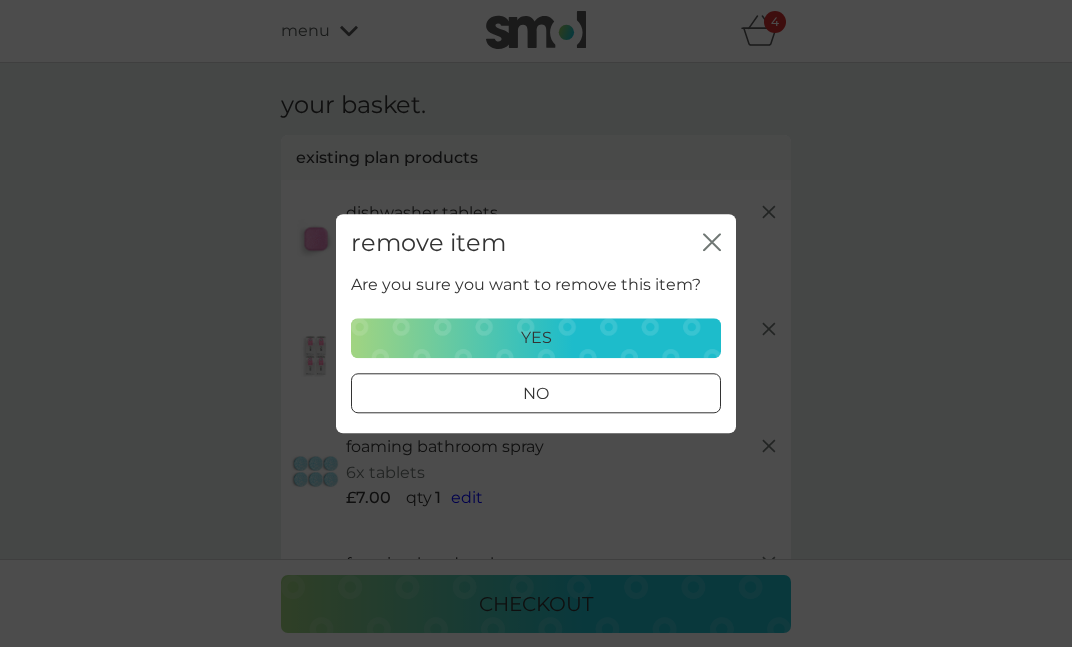 click on "yes" at bounding box center [536, 338] 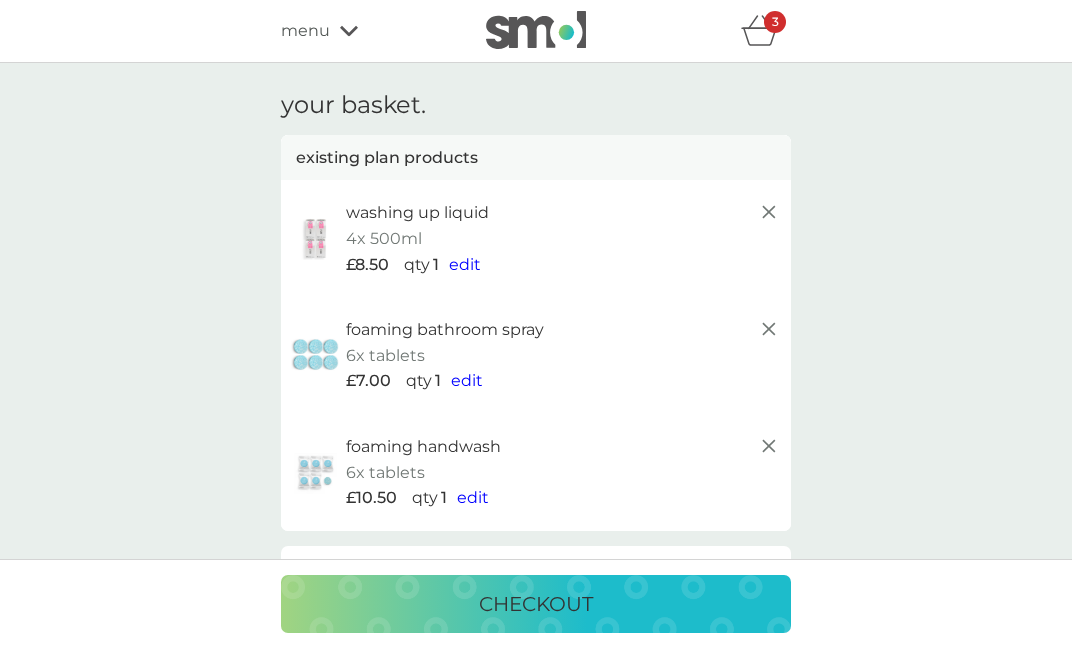 click 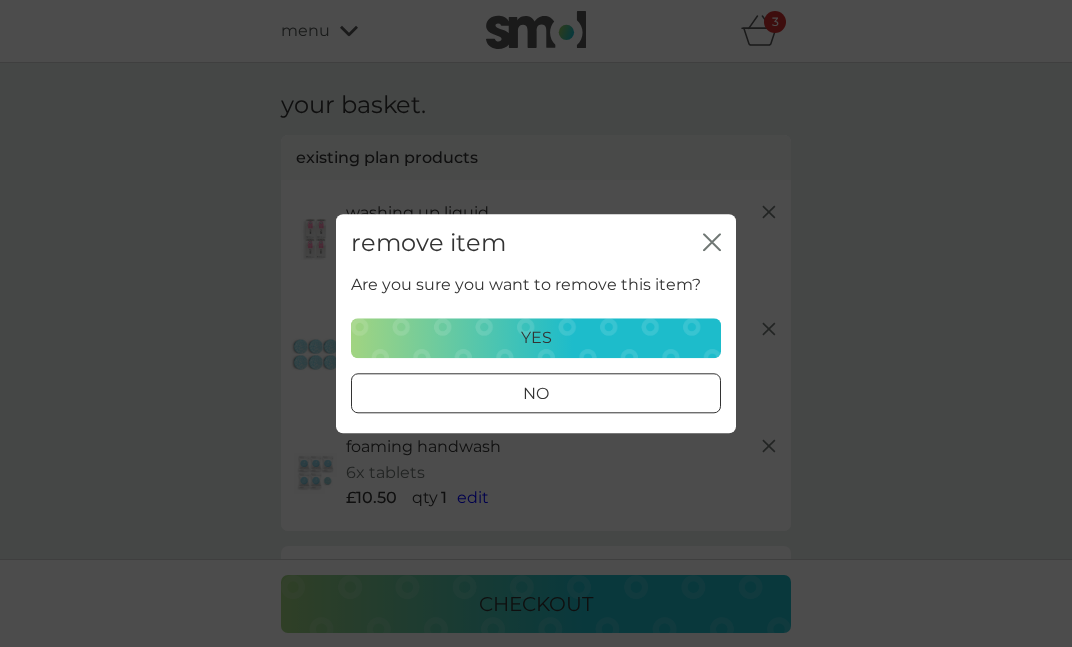 click on "yes" at bounding box center (536, 338) 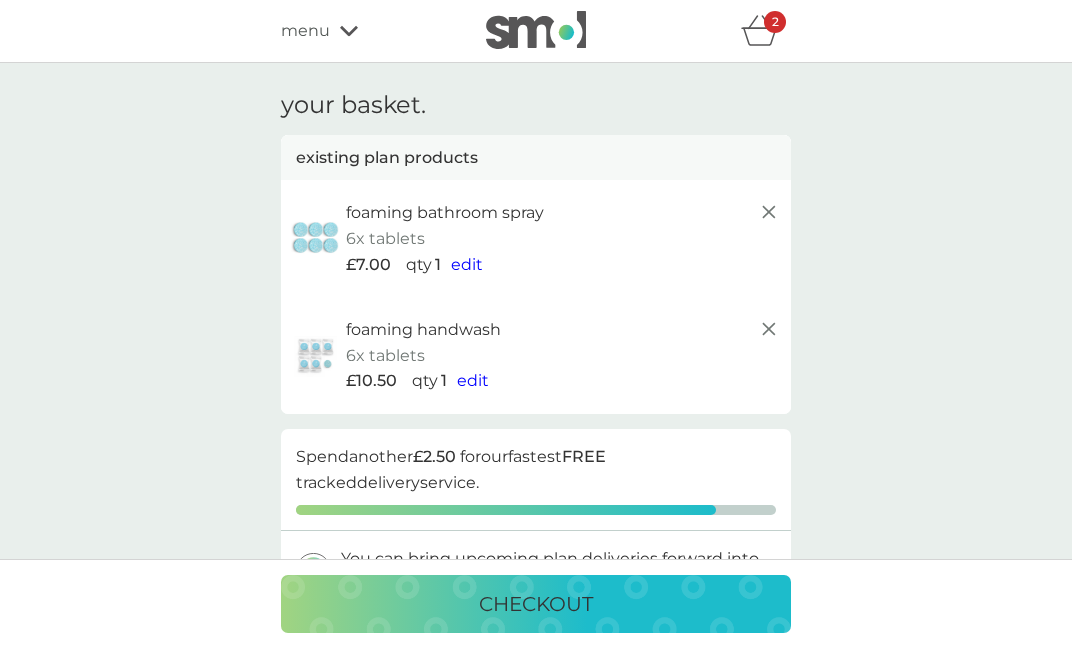 click 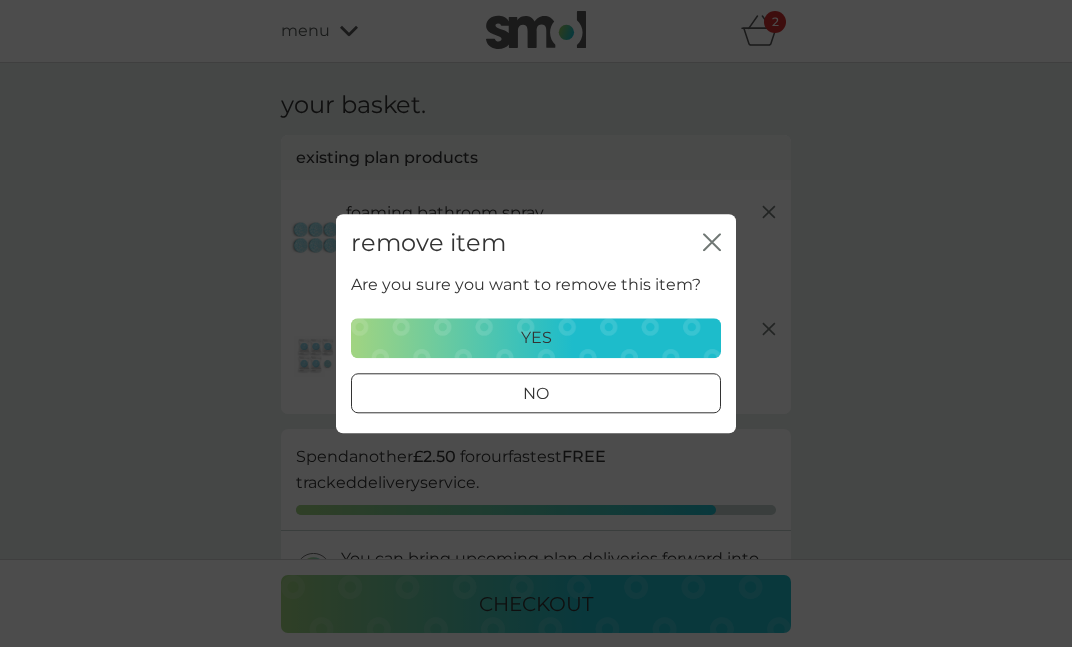 click on "yes" at bounding box center (536, 338) 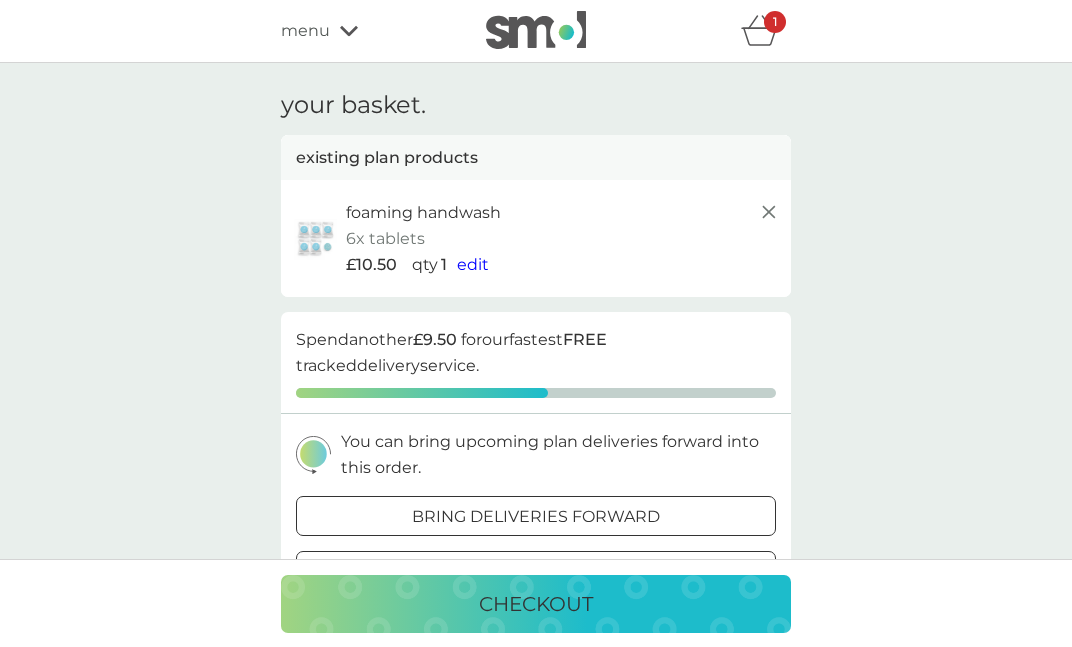 click 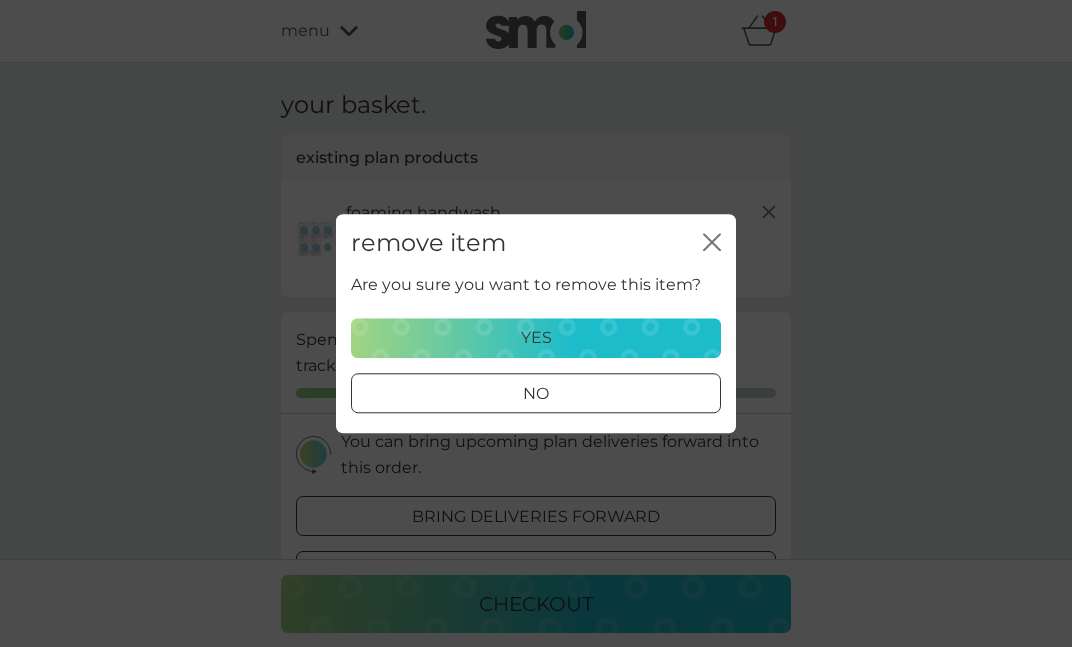 click on "yes" at bounding box center (536, 338) 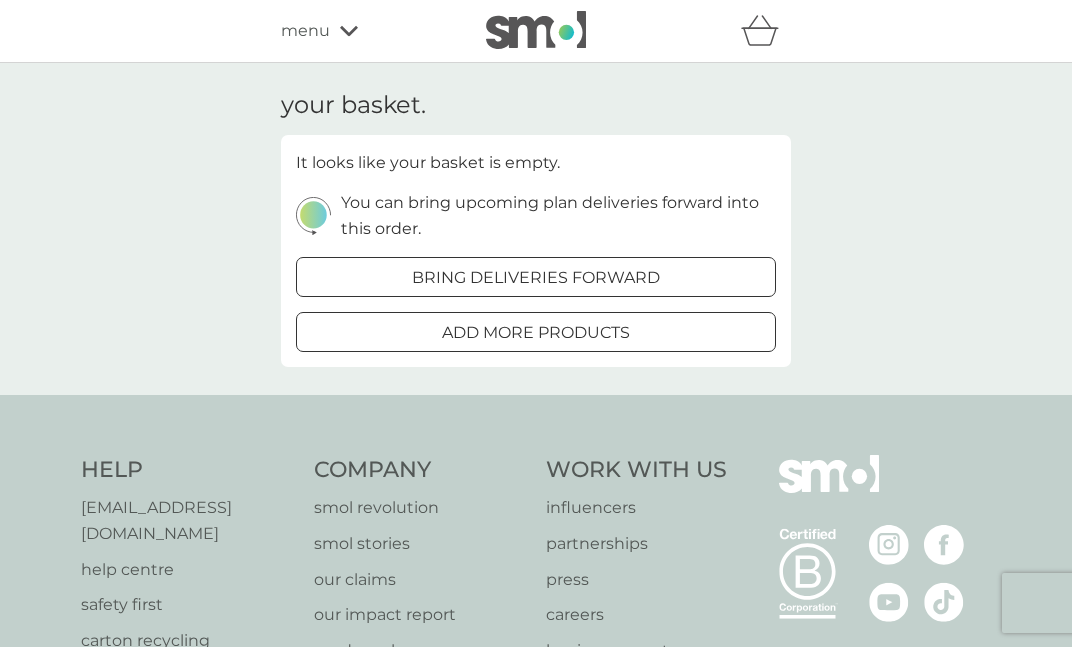 click 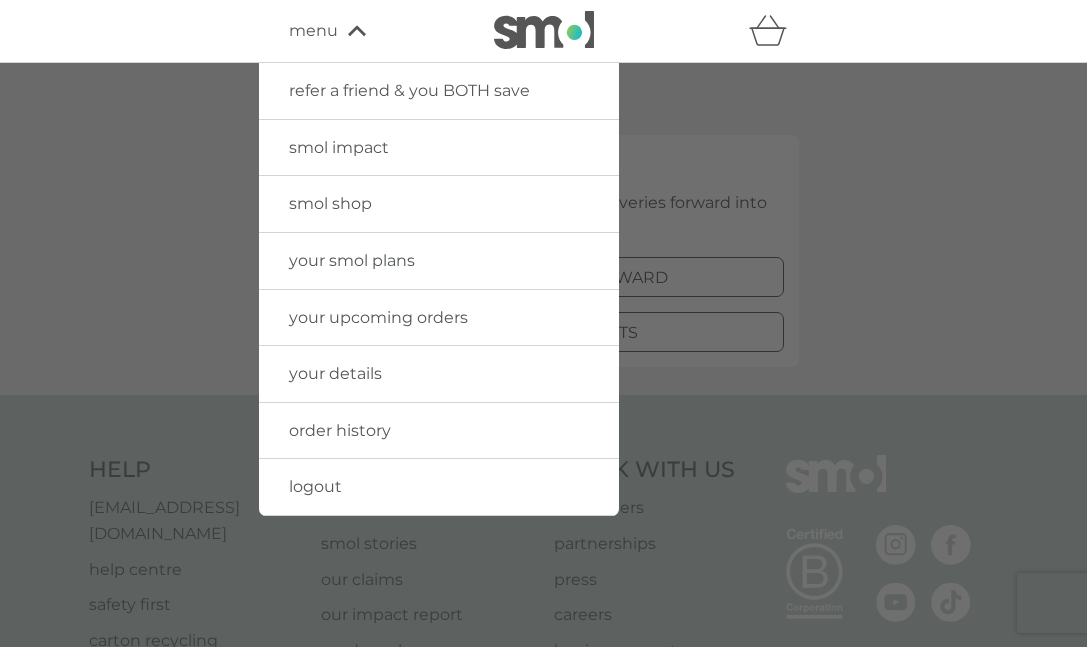 click on "your upcoming orders" at bounding box center [378, 317] 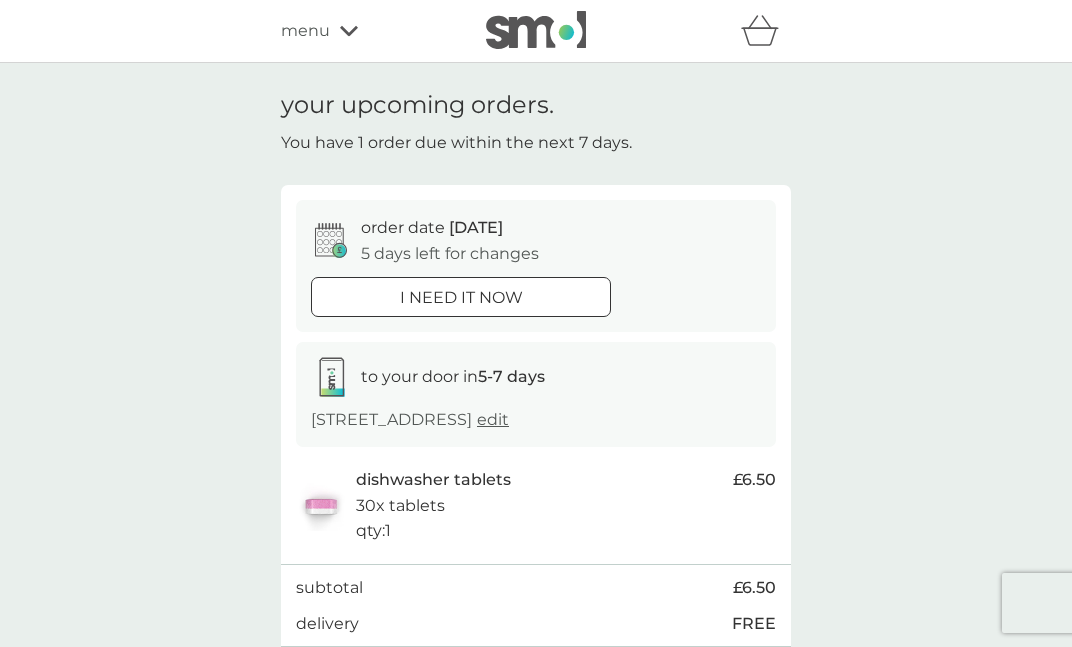 click 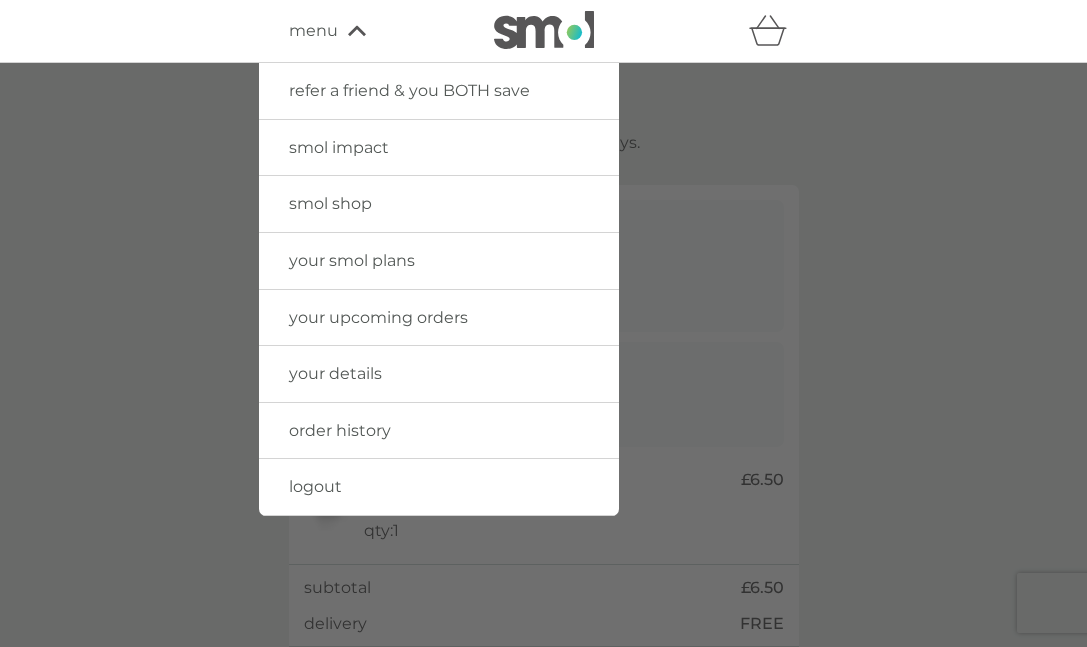 click on "your smol plans" at bounding box center [352, 260] 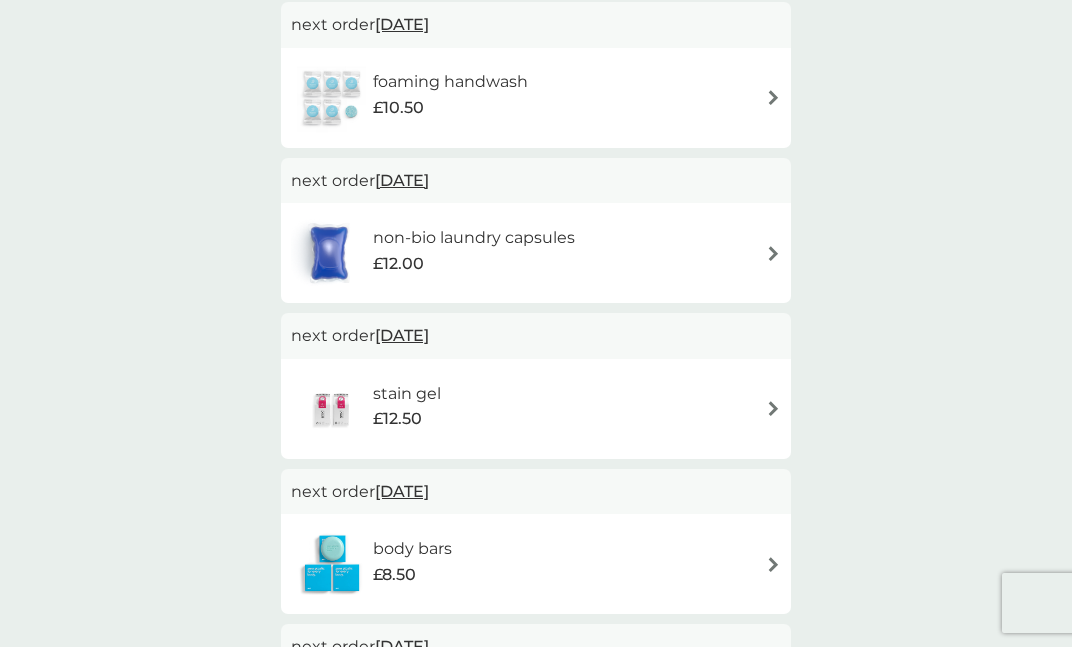 scroll, scrollTop: 887, scrollLeft: 0, axis: vertical 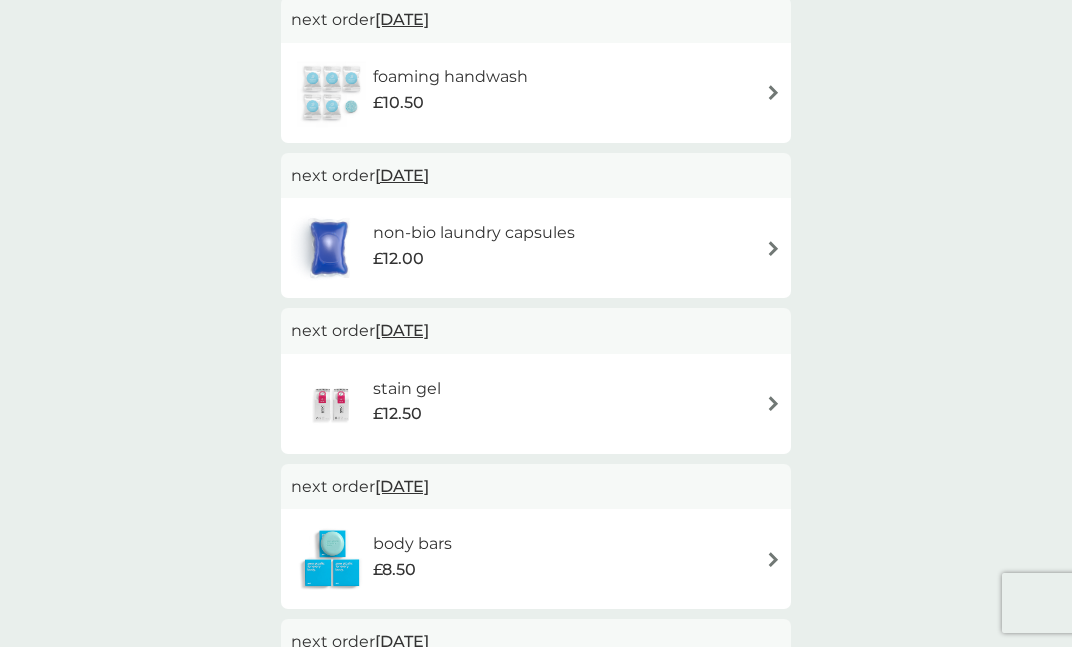 click at bounding box center (773, 403) 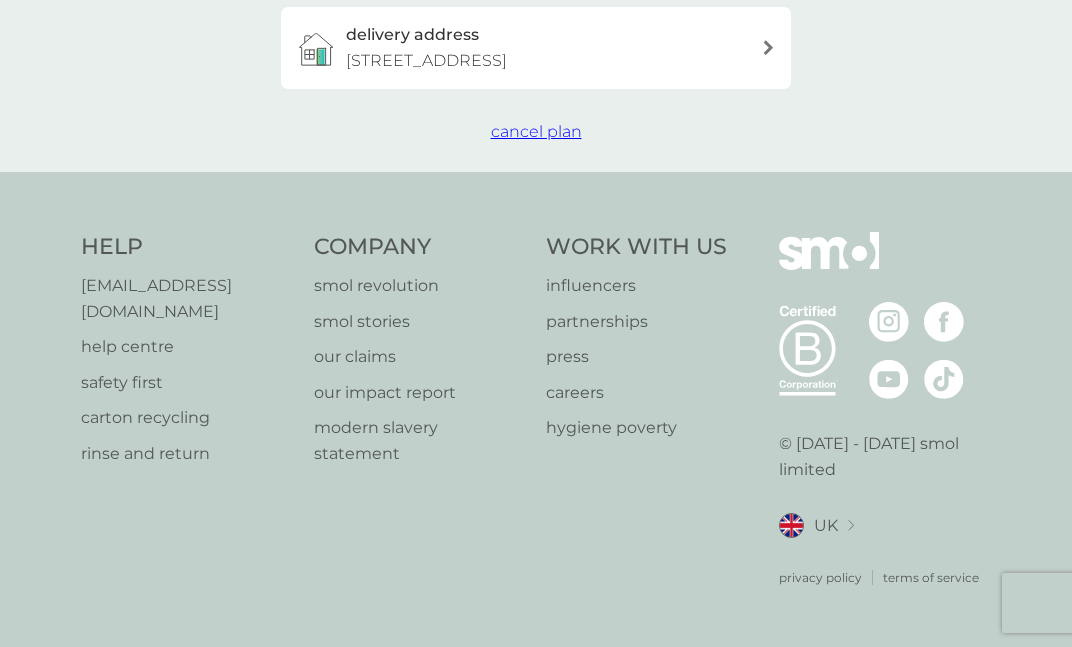 scroll, scrollTop: 0, scrollLeft: 0, axis: both 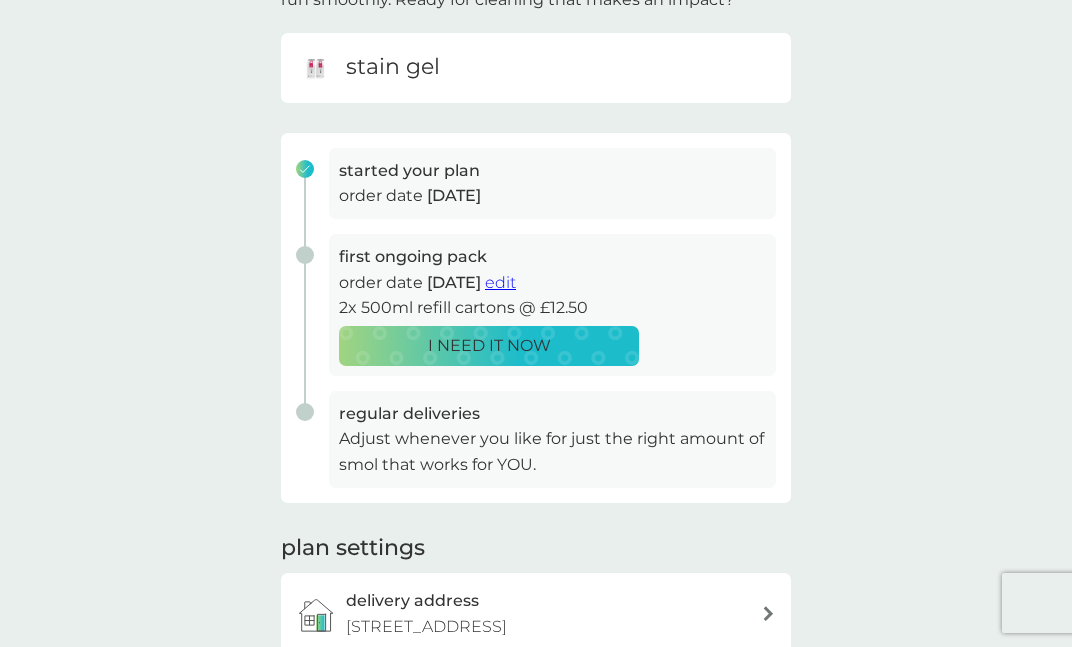 click on "I NEED IT NOW" at bounding box center [489, 346] 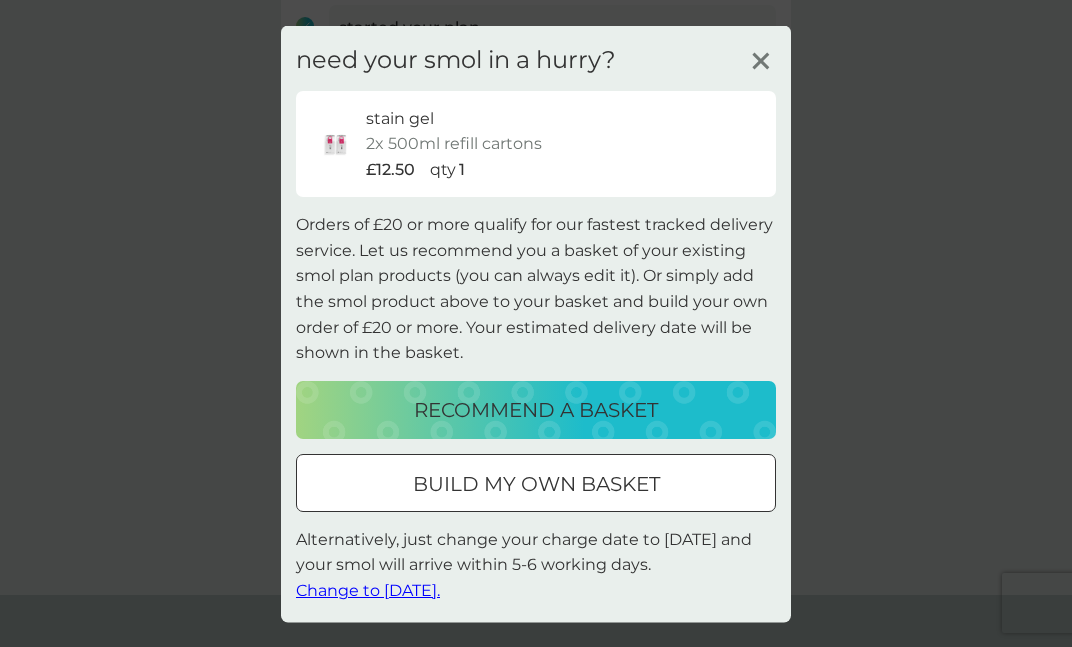 scroll, scrollTop: 330, scrollLeft: 0, axis: vertical 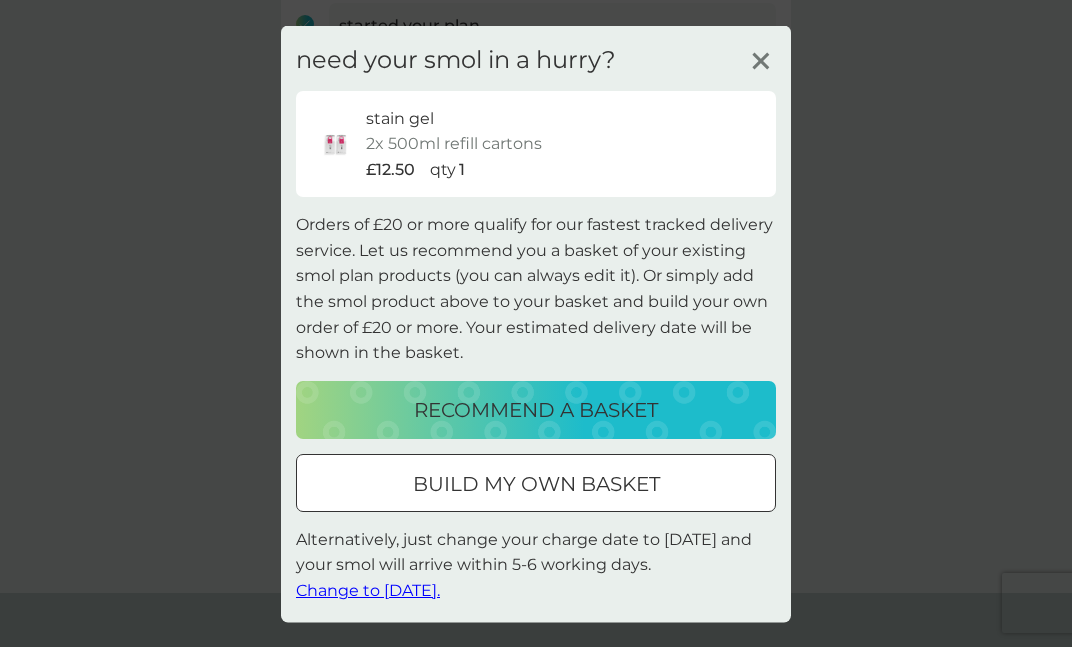 click 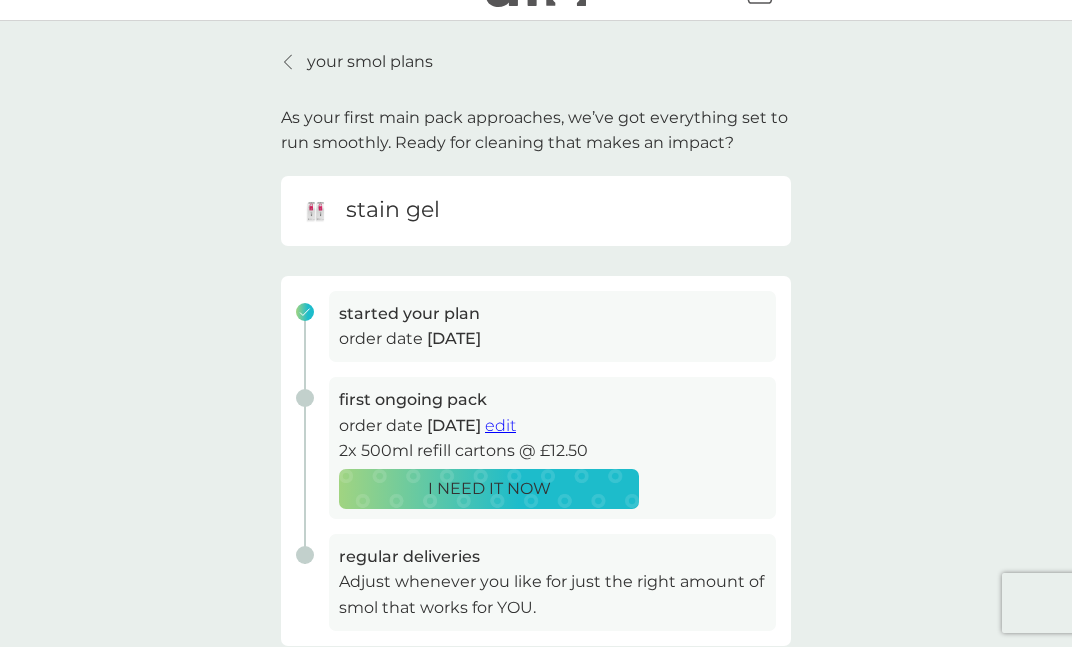 scroll, scrollTop: 17, scrollLeft: 0, axis: vertical 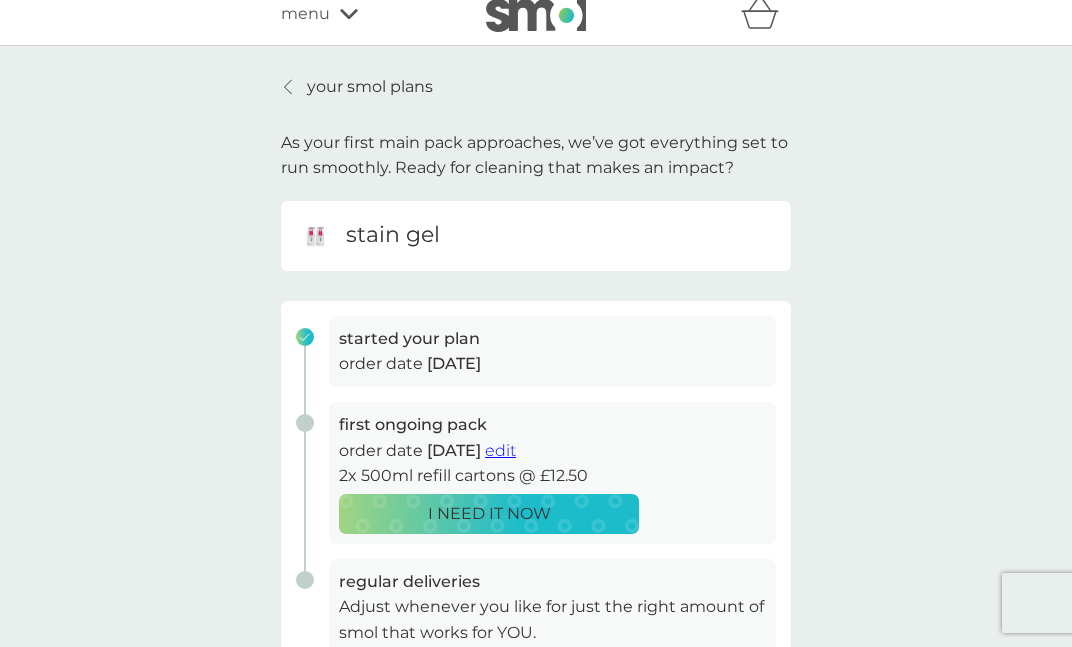 click on "stain gel" at bounding box center (393, 235) 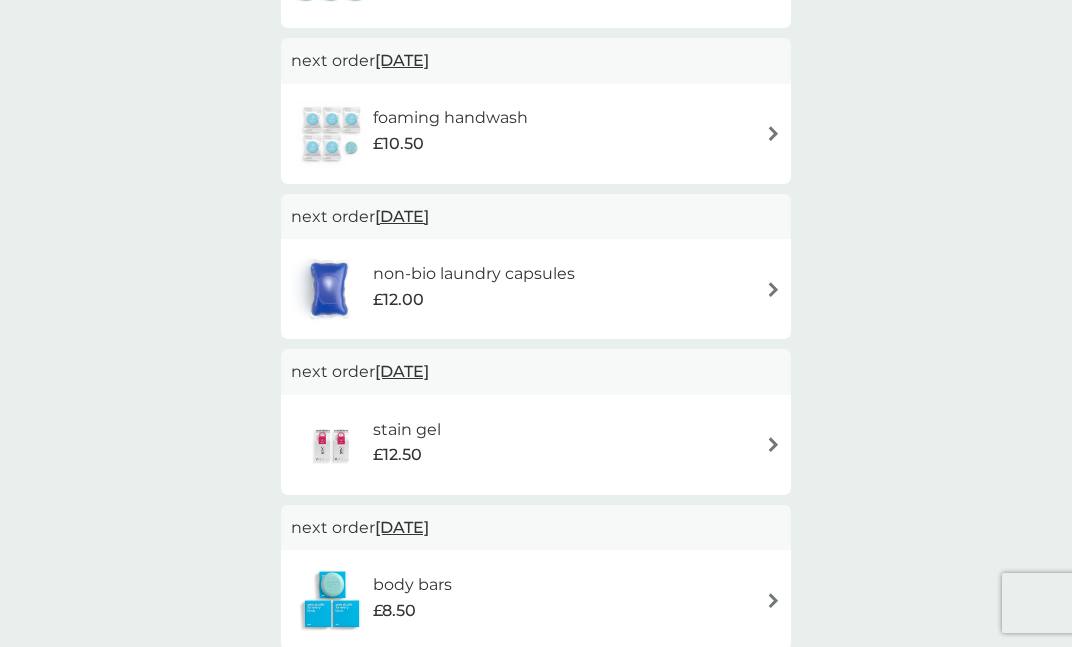 scroll, scrollTop: 891, scrollLeft: 0, axis: vertical 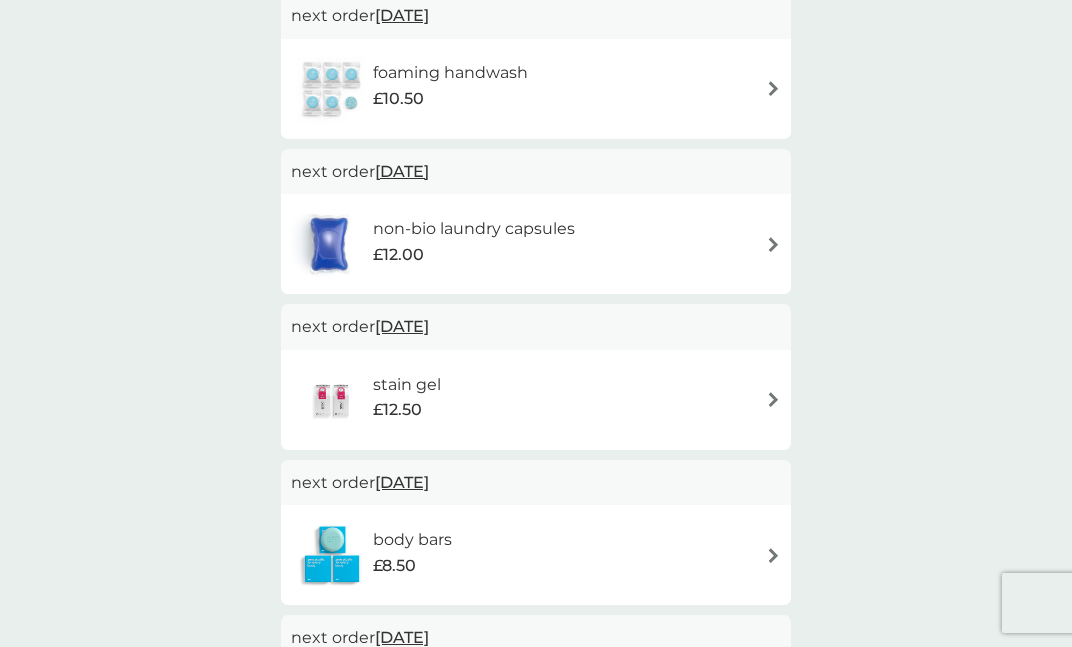 click on "[DATE]" at bounding box center (402, 326) 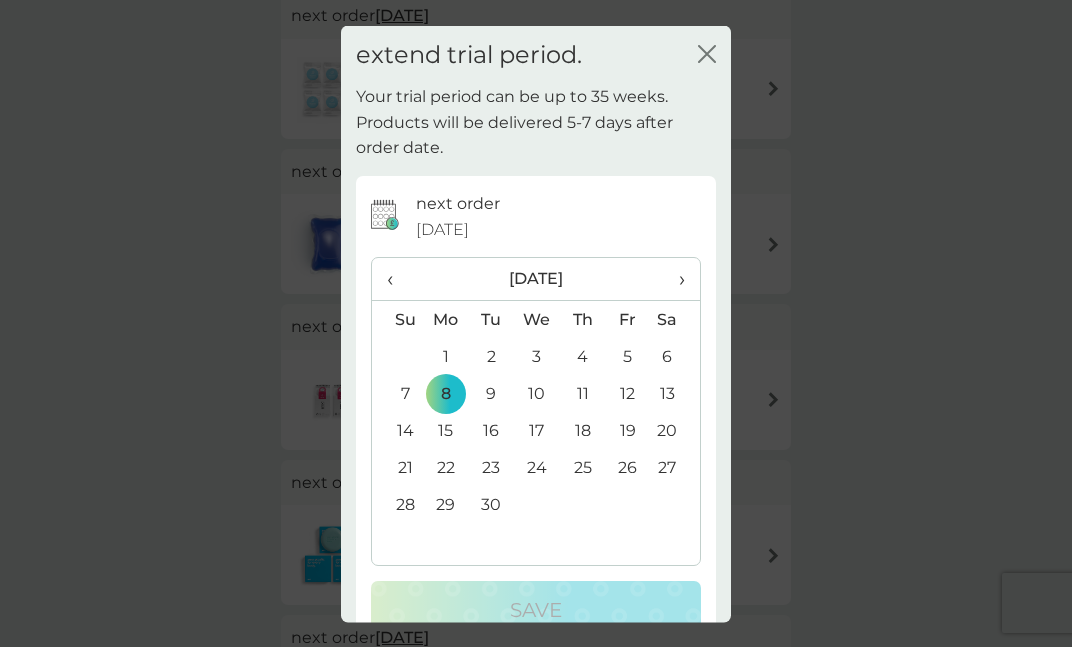 click on "‹" at bounding box center [397, 279] 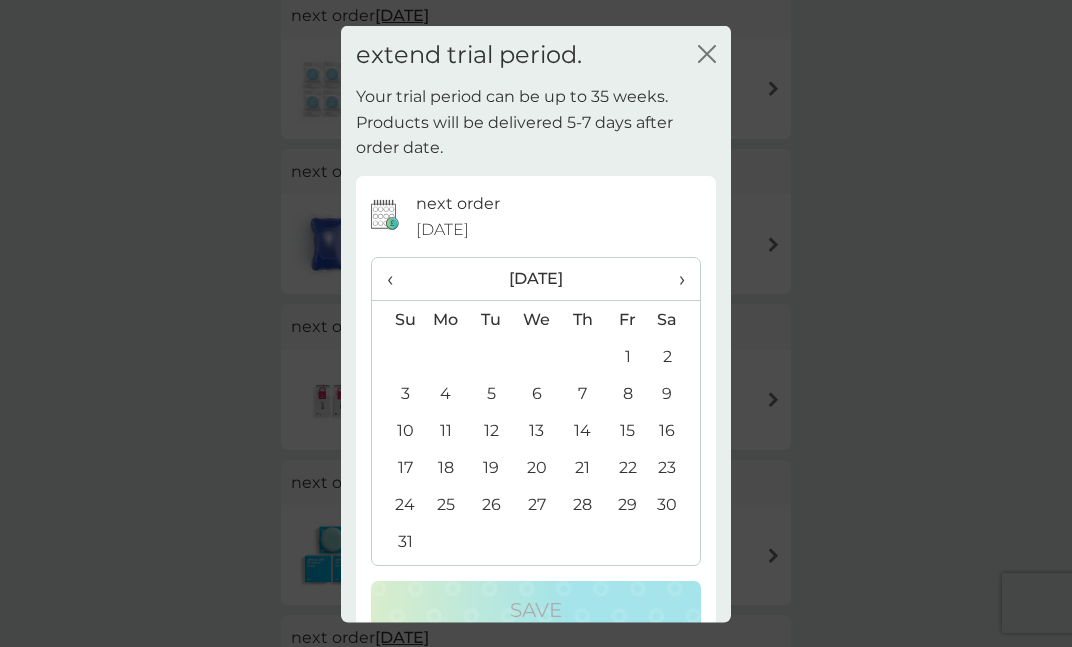 click on "‹" at bounding box center (397, 279) 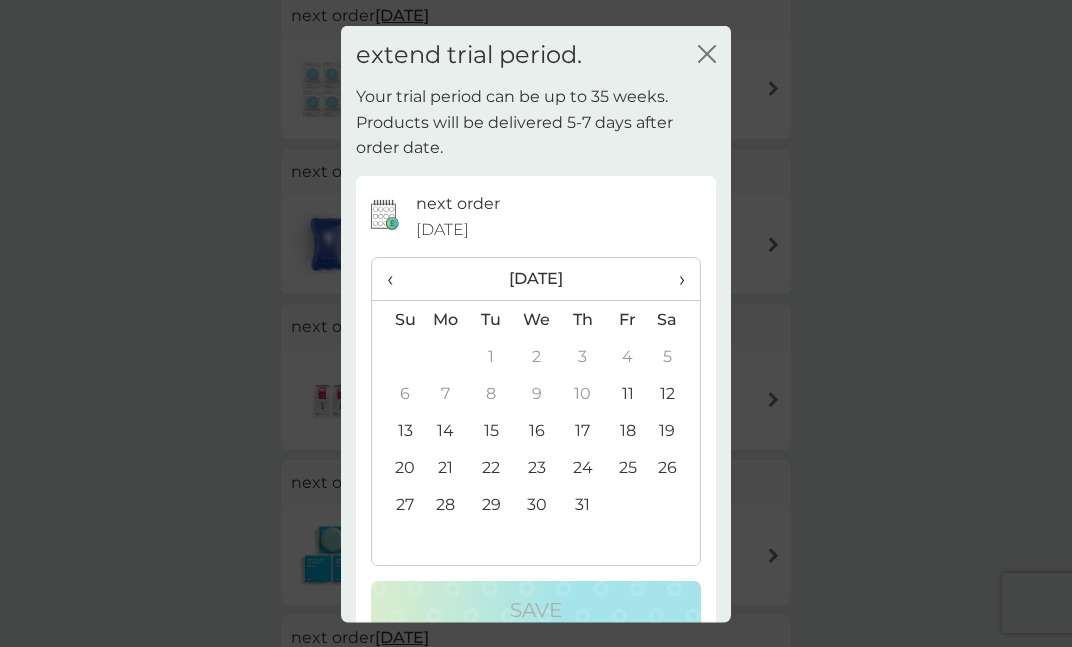 click on "16" at bounding box center (537, 430) 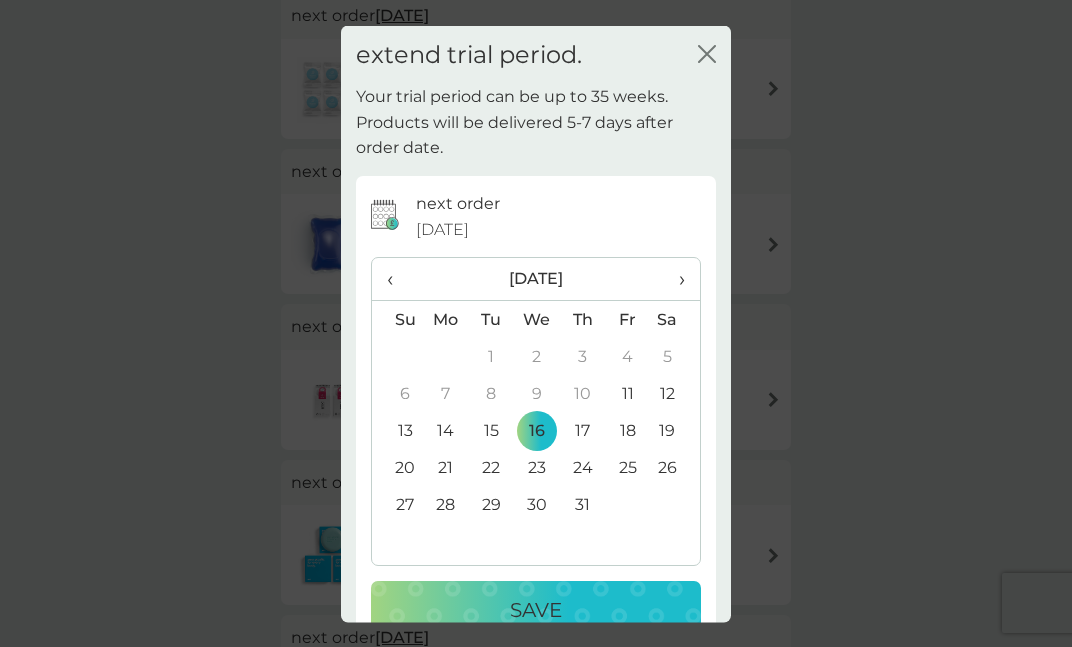 click on "Save" at bounding box center [536, 610] 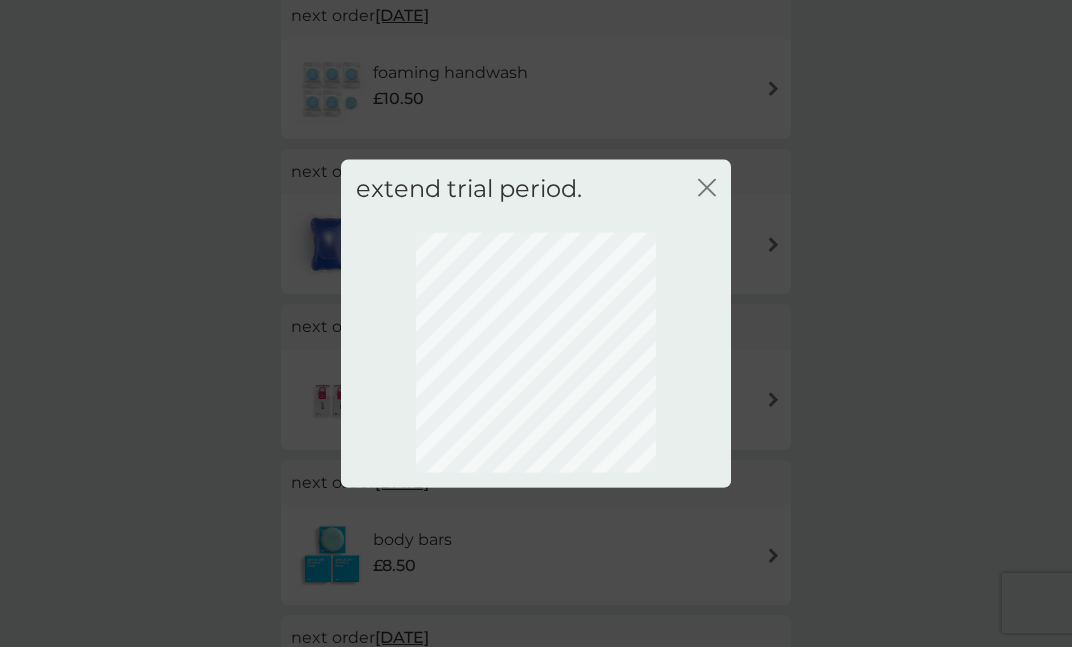 scroll, scrollTop: 190, scrollLeft: 0, axis: vertical 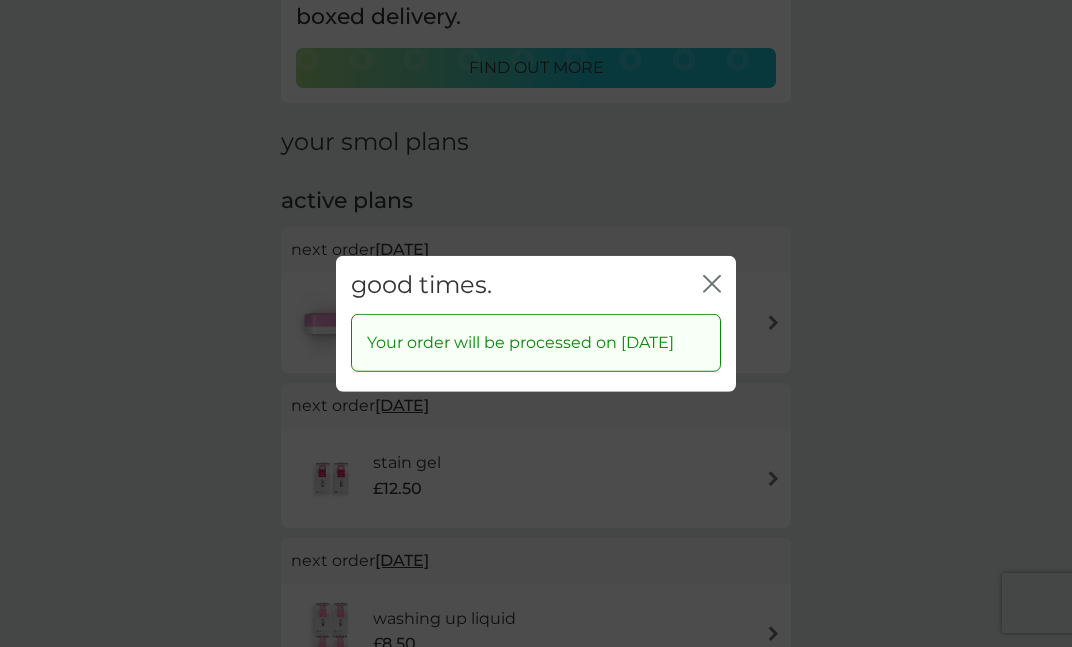 click 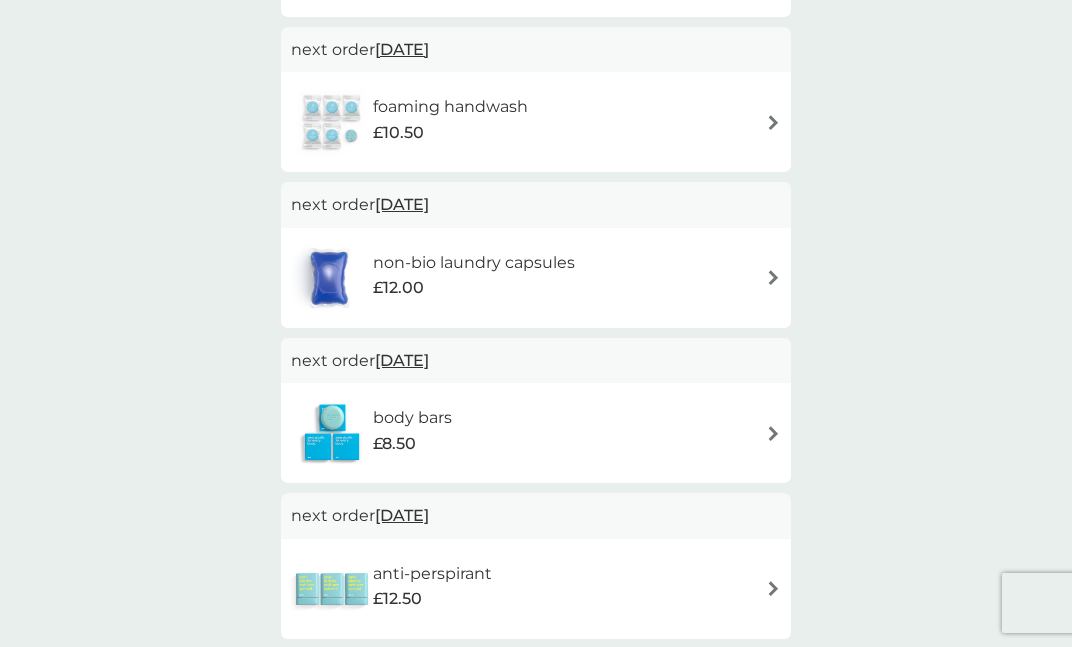scroll, scrollTop: 1022, scrollLeft: 0, axis: vertical 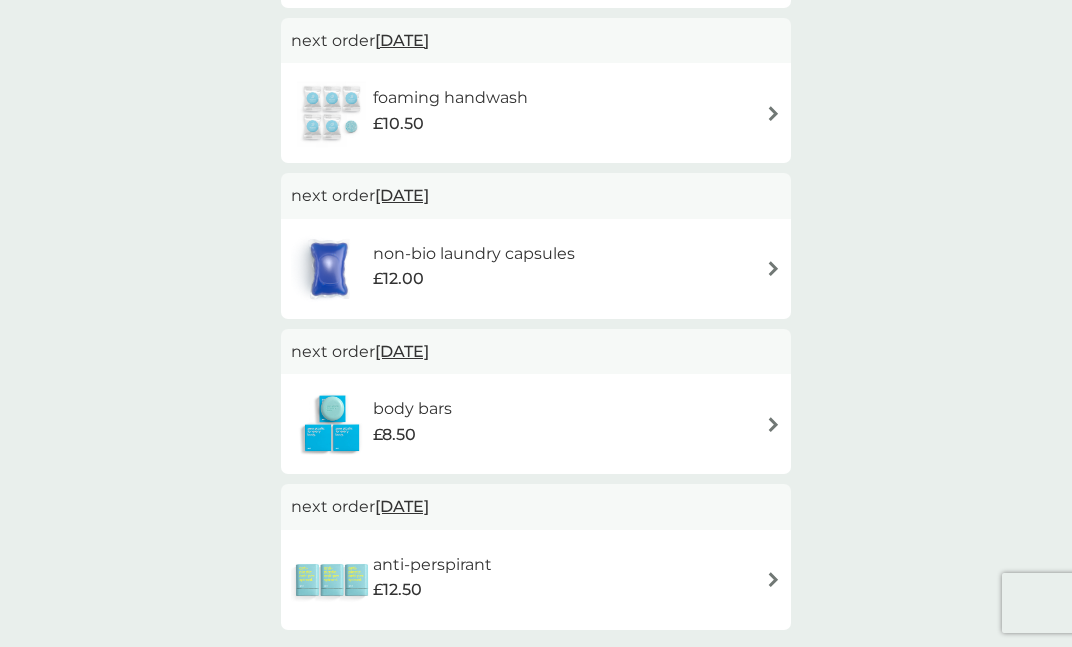 click on "[DATE]" at bounding box center [402, 351] 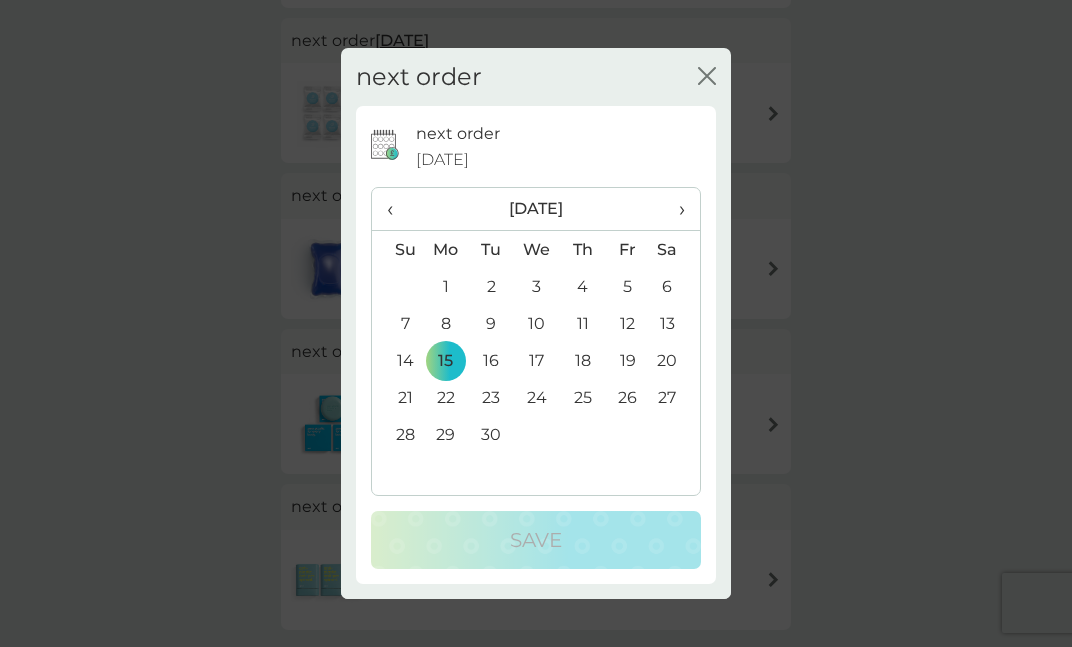 click on "8" at bounding box center [446, 323] 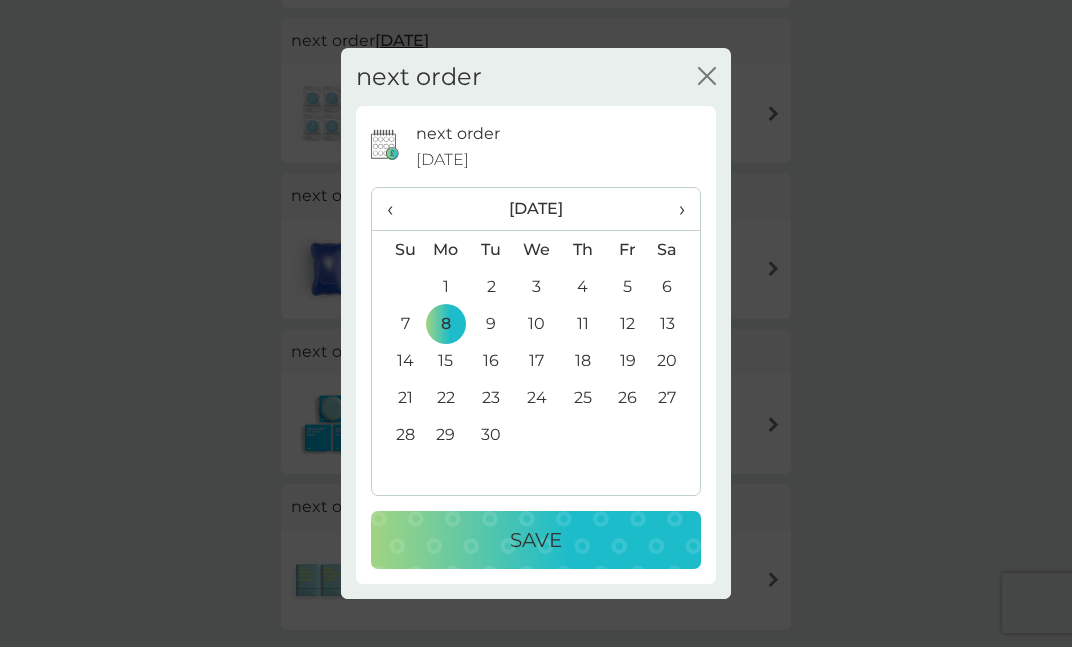 click on "Save" at bounding box center (536, 540) 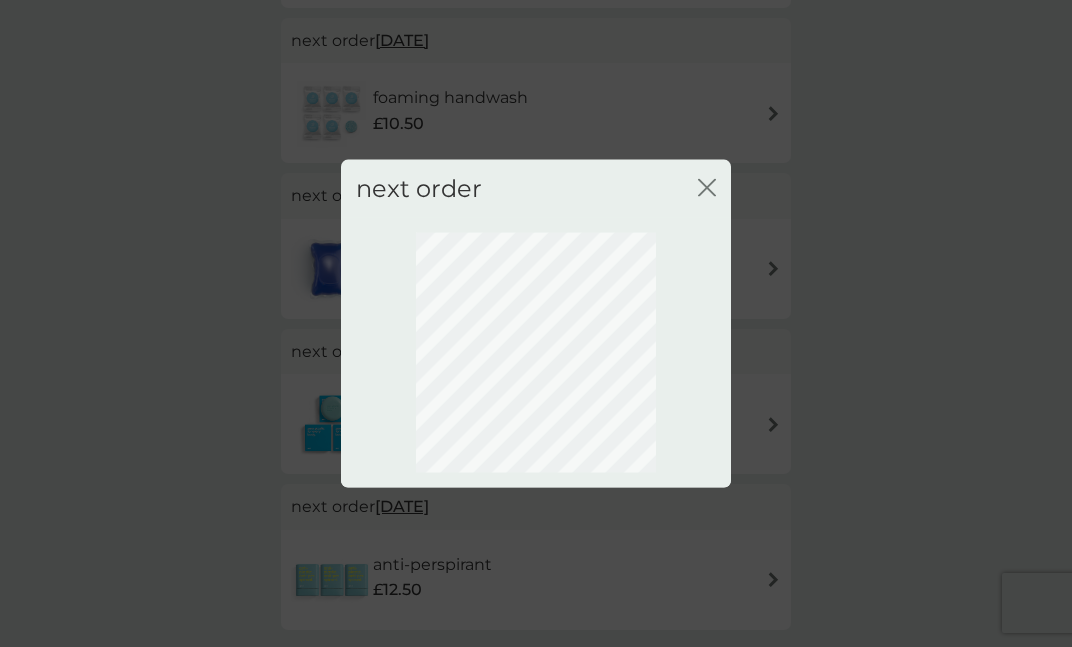 click on "close" 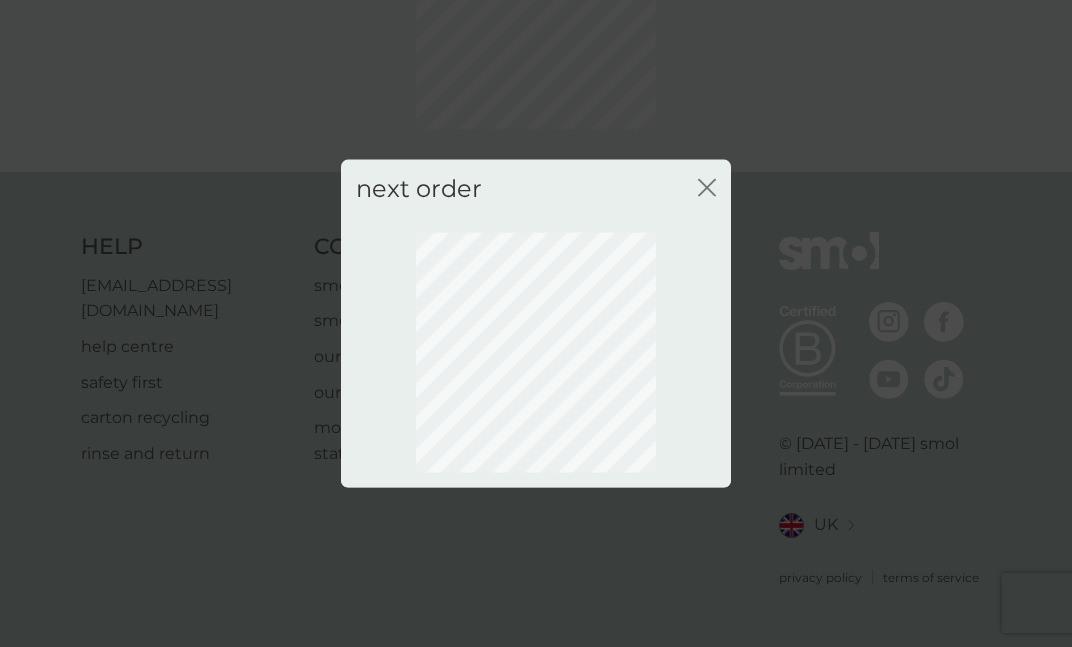 scroll, scrollTop: 190, scrollLeft: 0, axis: vertical 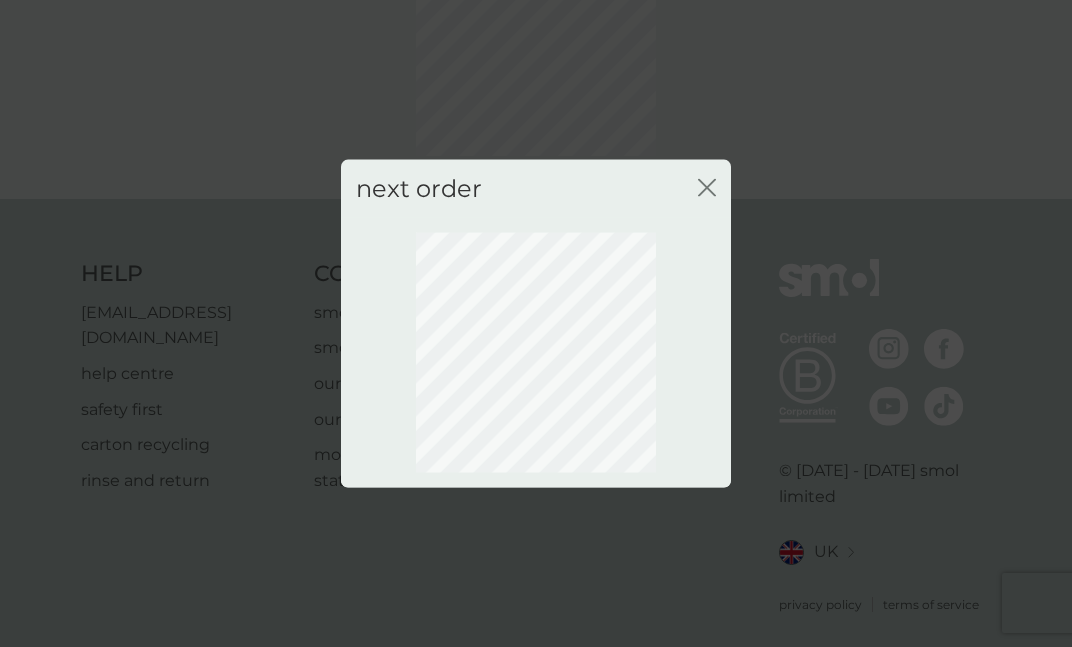 click 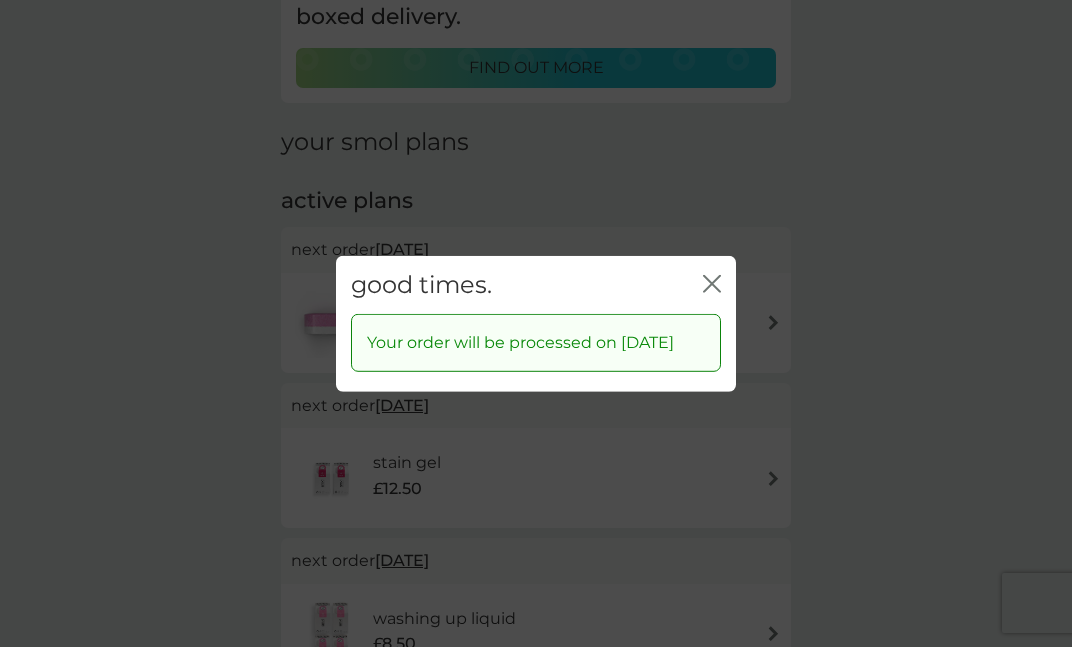 click 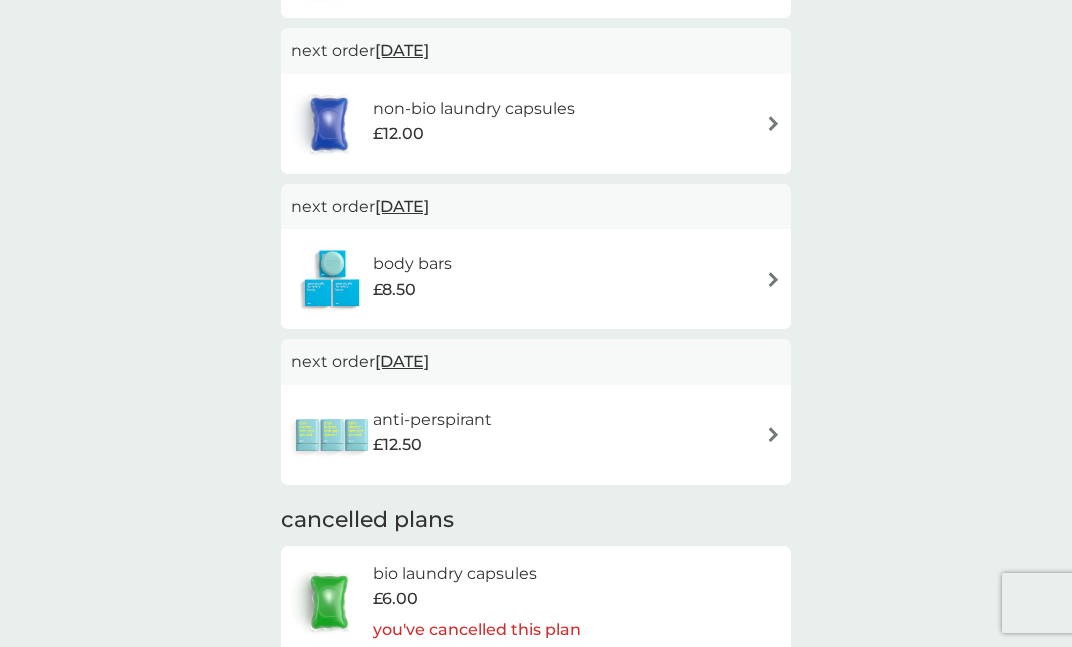 scroll, scrollTop: 1199, scrollLeft: 0, axis: vertical 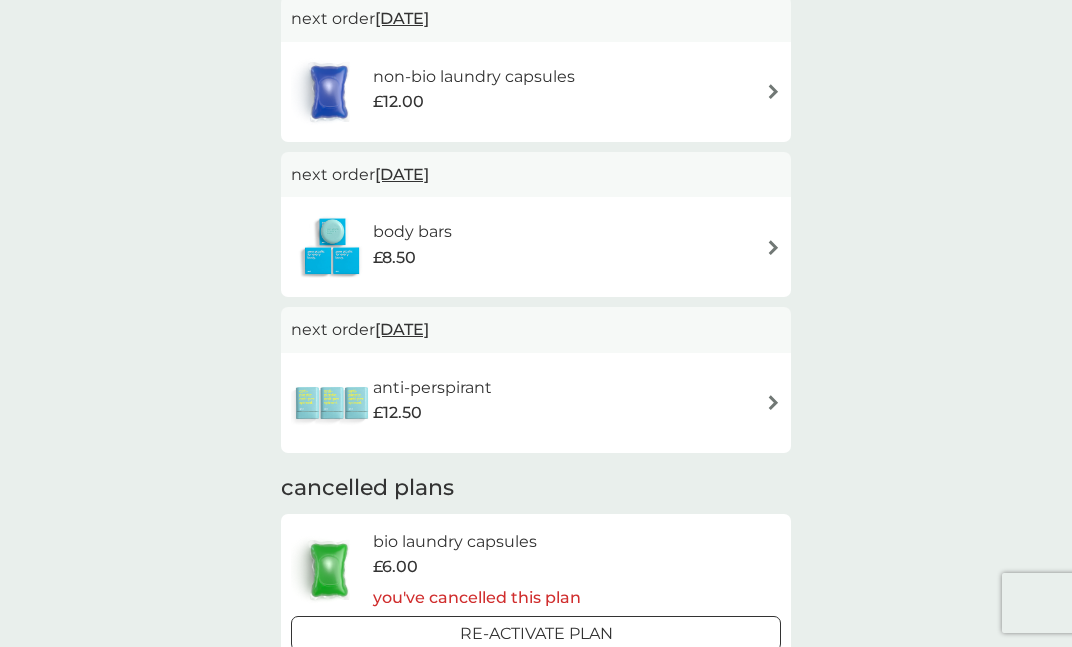 click on "[DATE]" at bounding box center (402, 329) 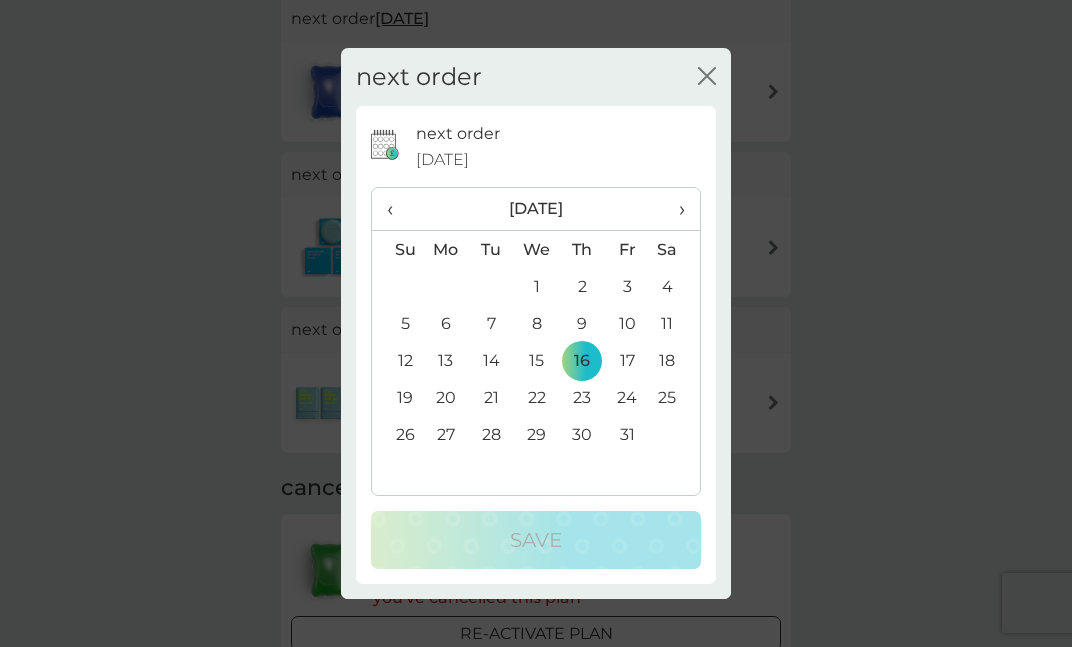 click on "‹" at bounding box center (397, 209) 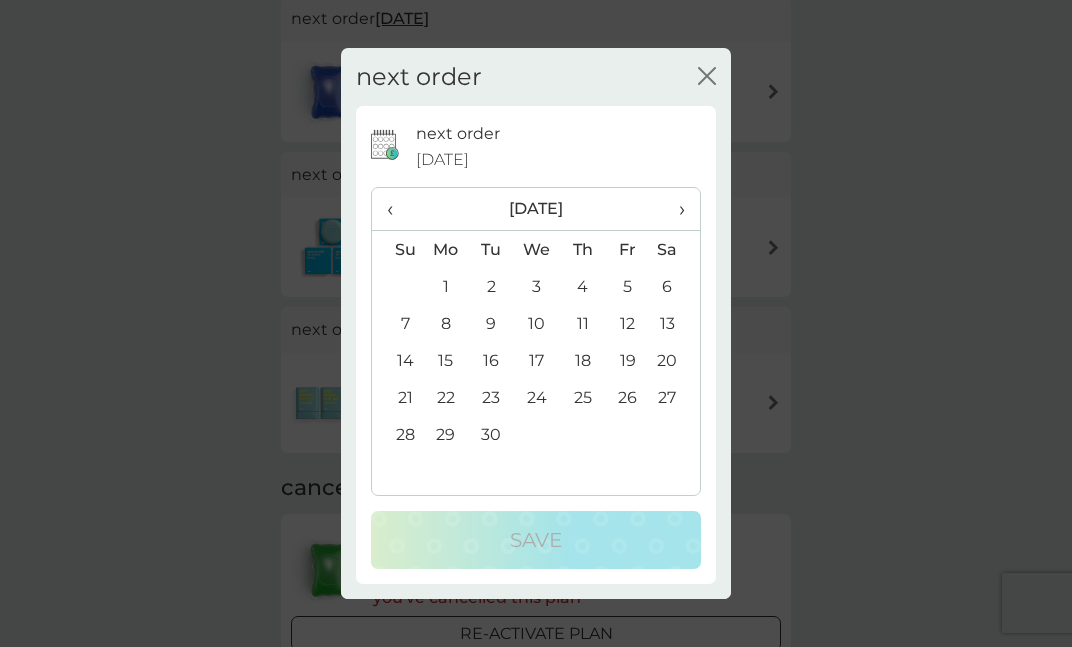 click on "8" at bounding box center [446, 323] 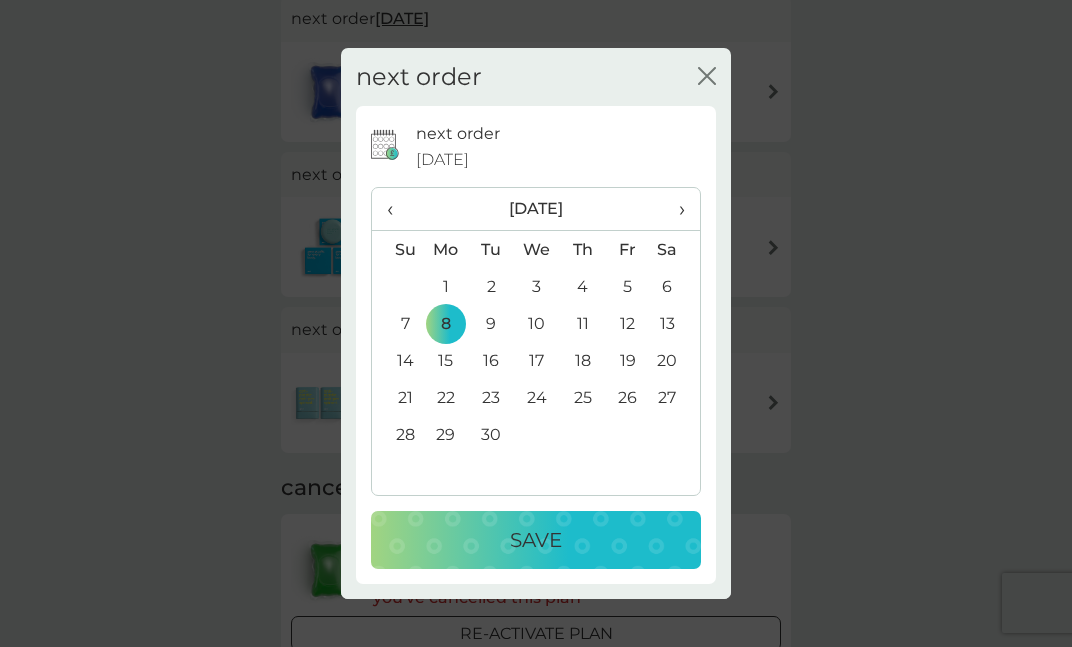 click on "Save" at bounding box center [536, 540] 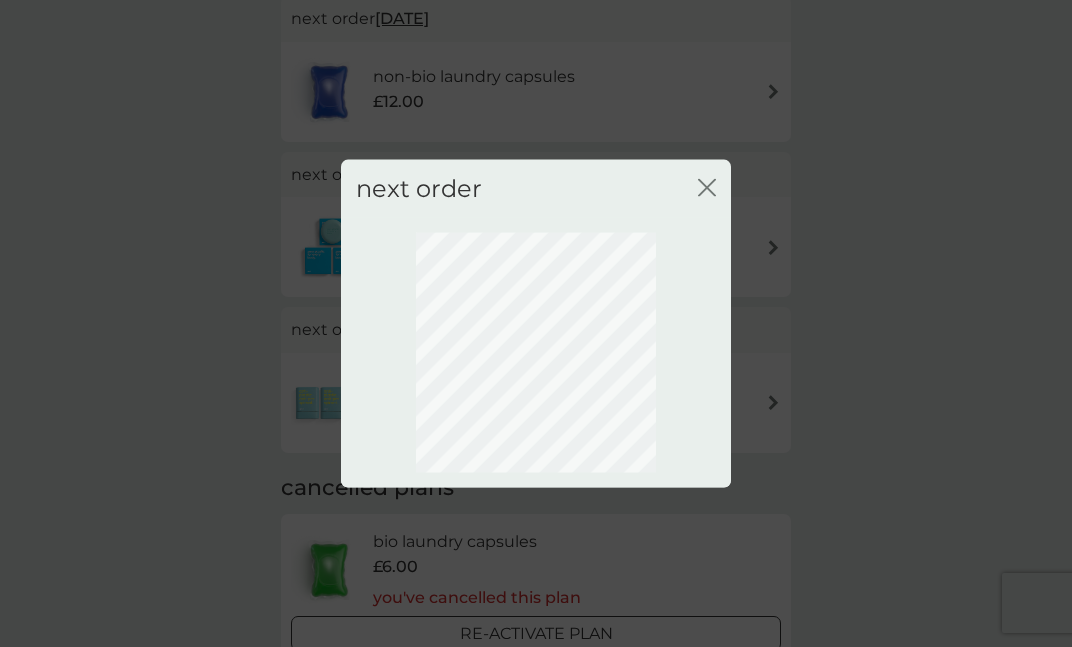 click on "close" 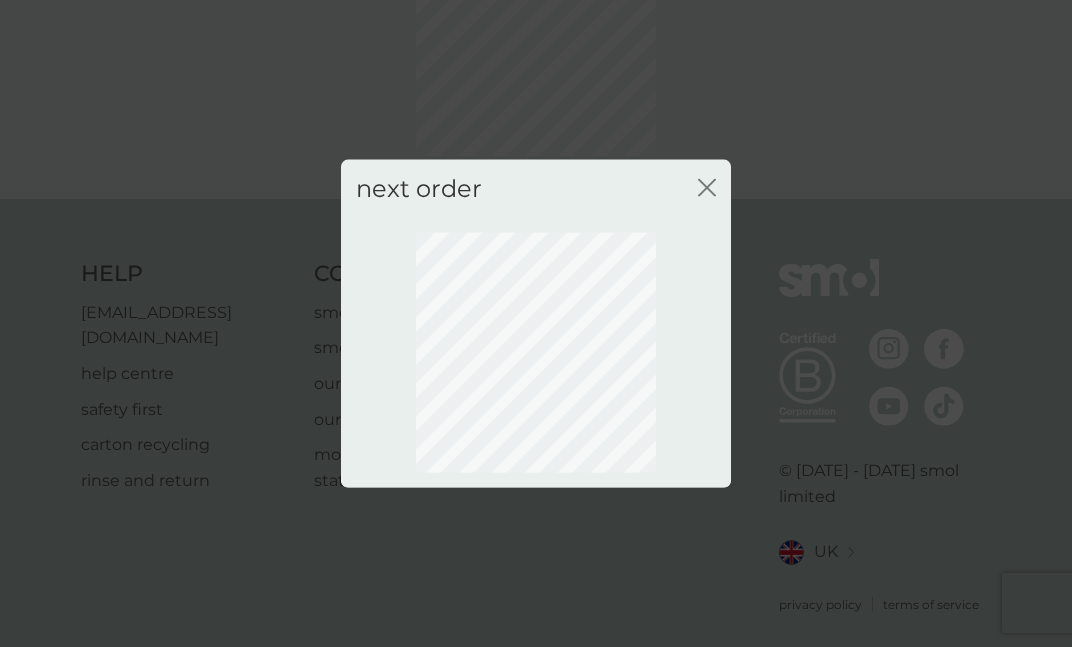 click on "close" 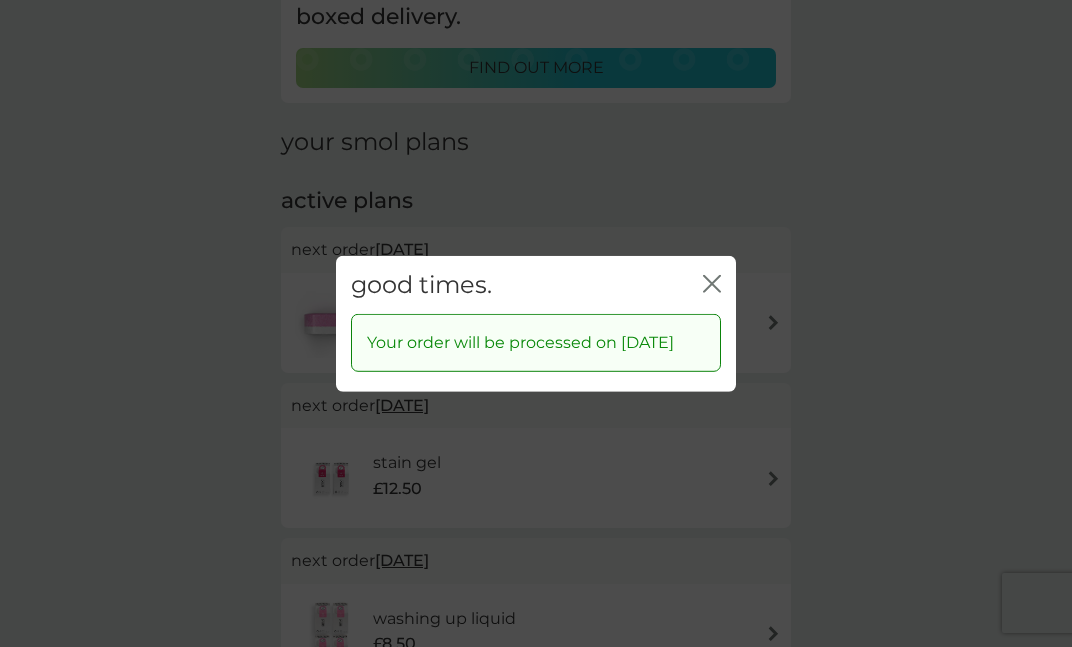 click on "close" 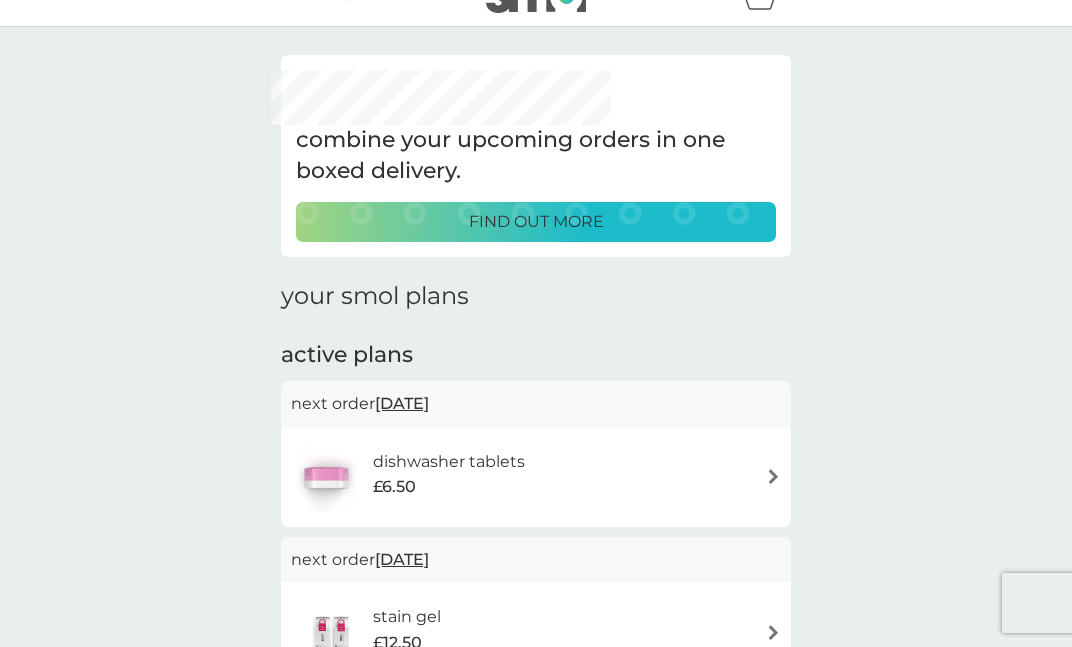 scroll, scrollTop: 0, scrollLeft: 0, axis: both 